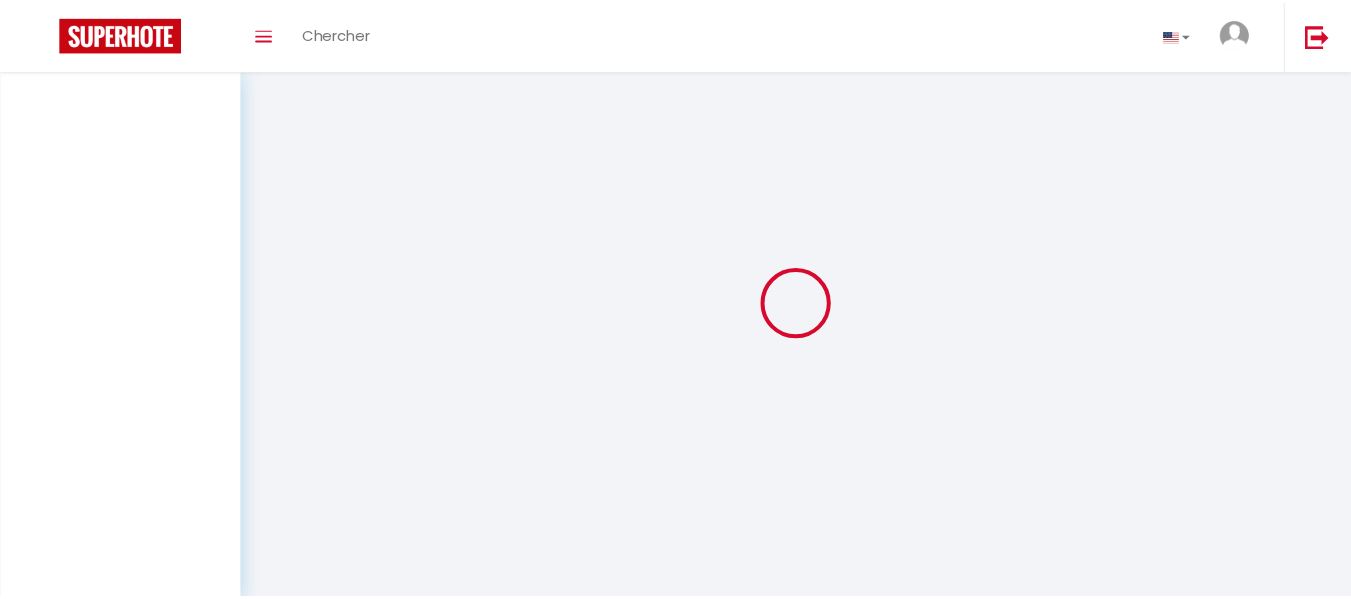 scroll, scrollTop: 0, scrollLeft: 0, axis: both 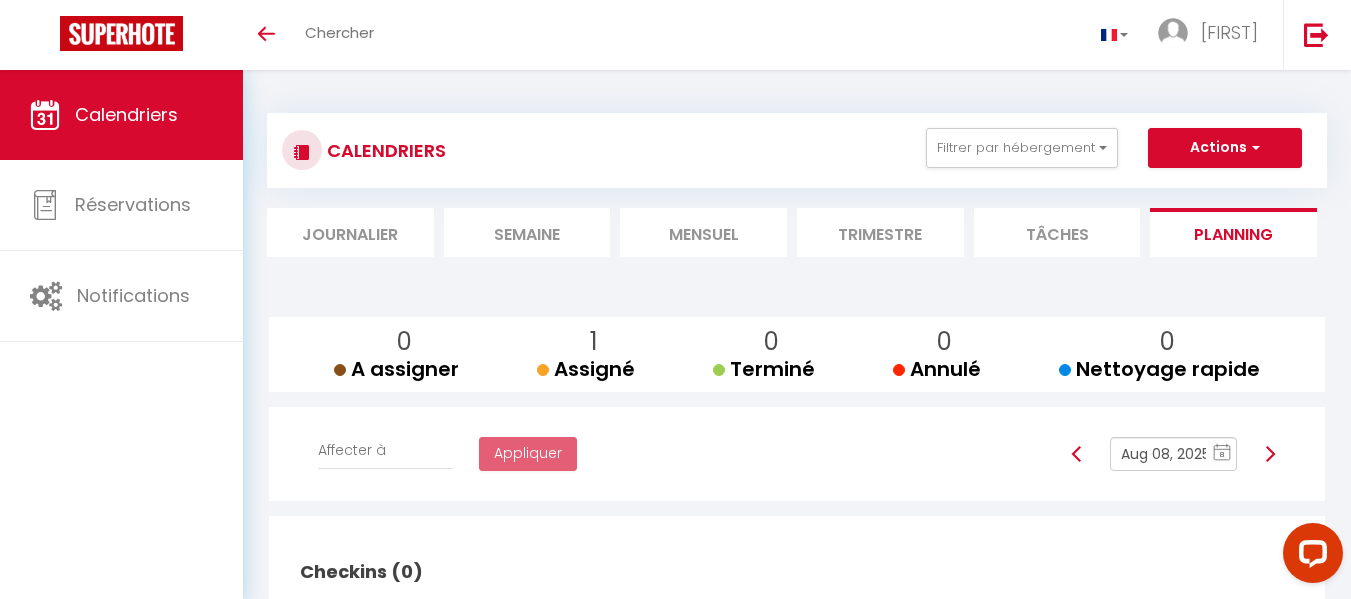click on "Mensuel" at bounding box center [703, 232] 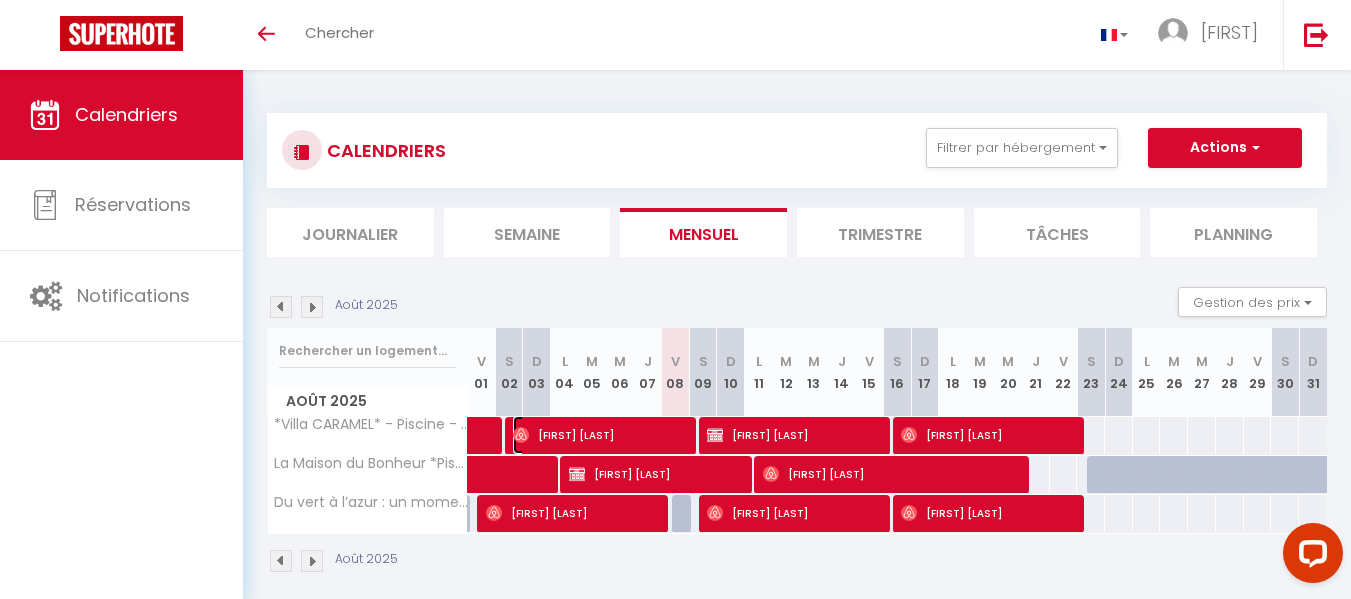 click on "[FIRST] [LAST]" at bounding box center [601, 435] 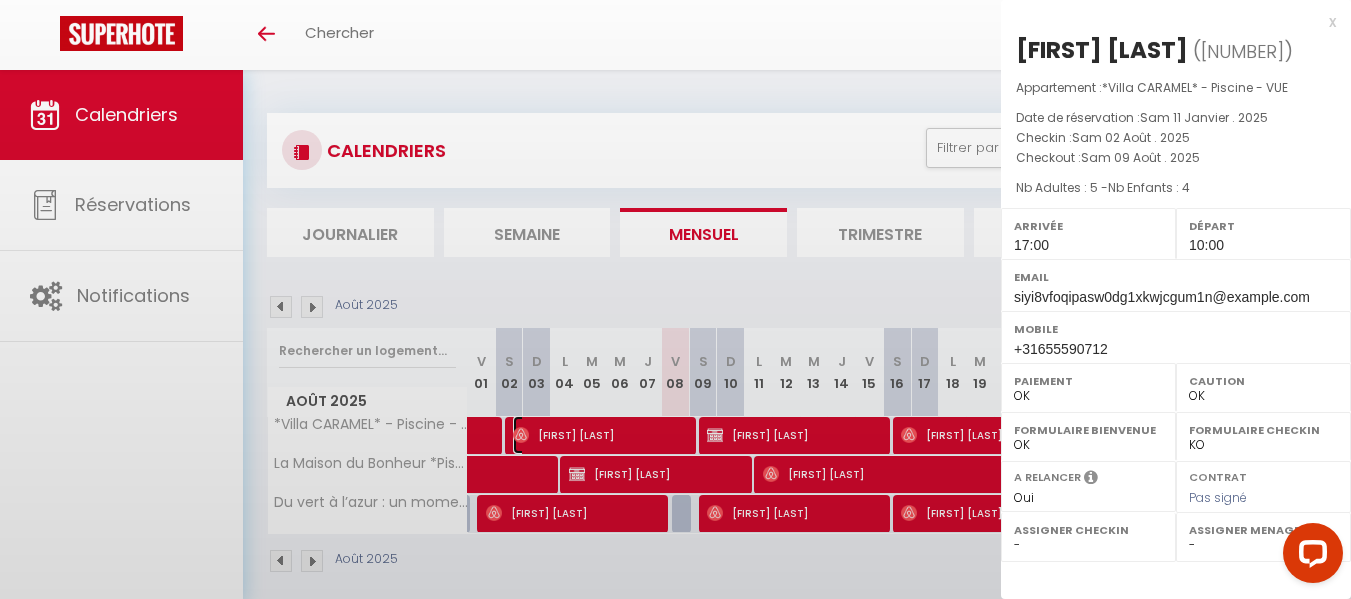 select on "[NUMBER]" 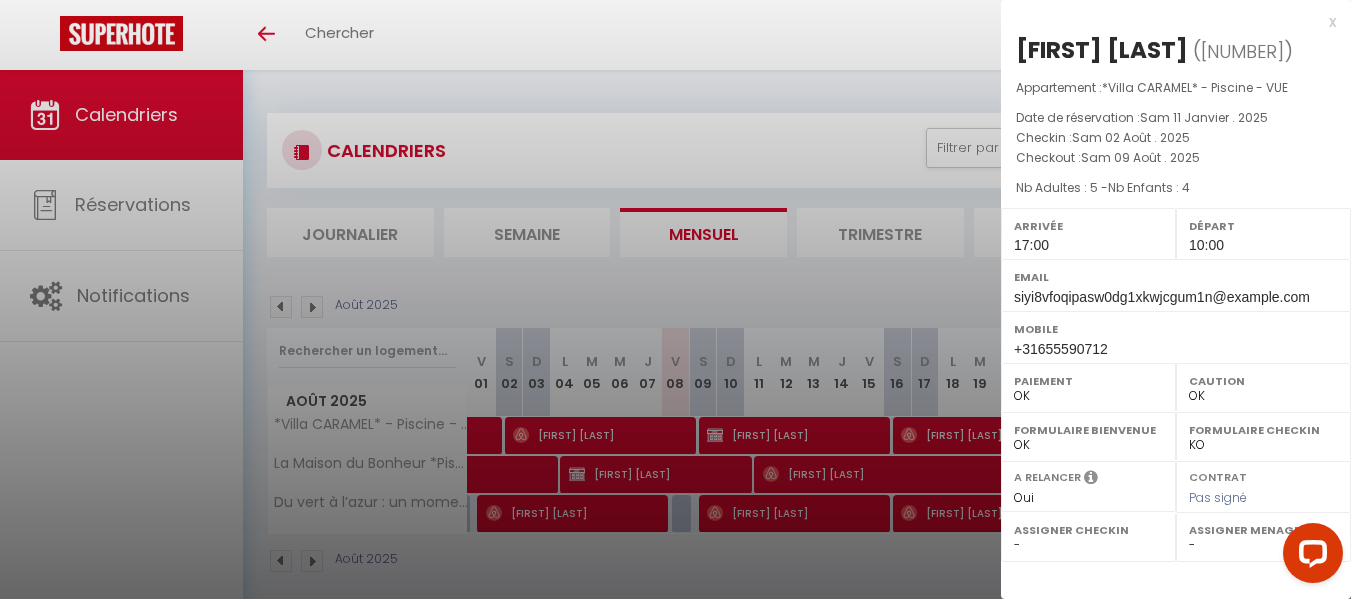 click at bounding box center [675, 299] 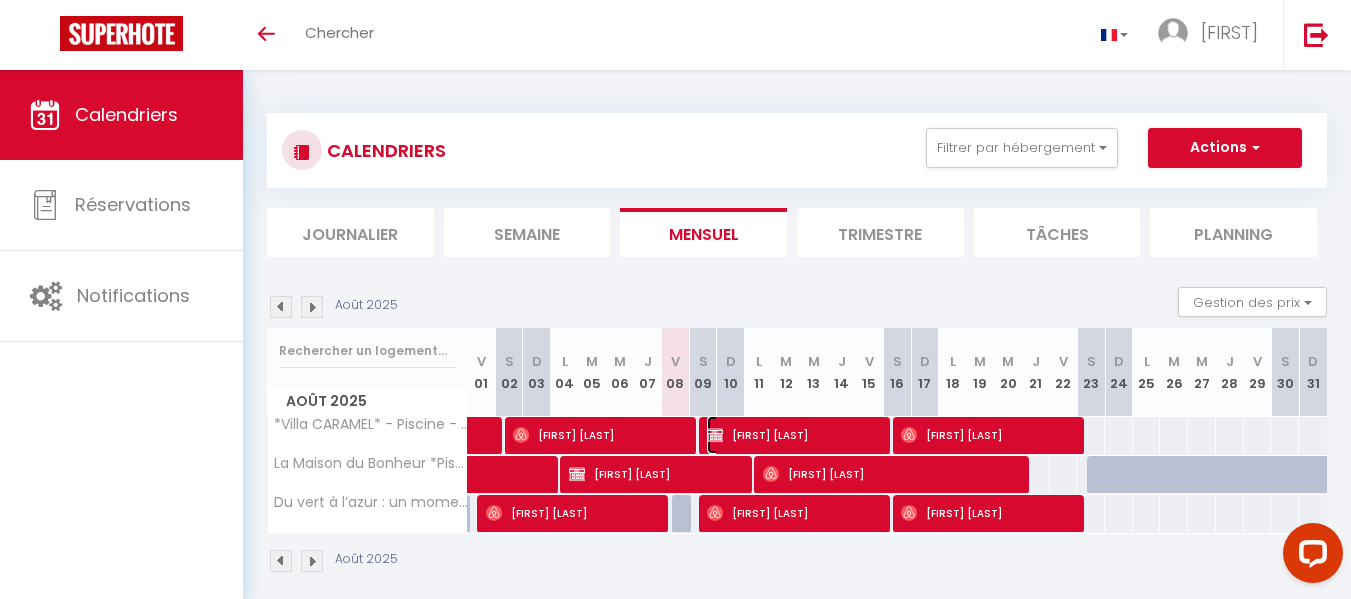click on "[FIRST] [LAST]" at bounding box center [795, 435] 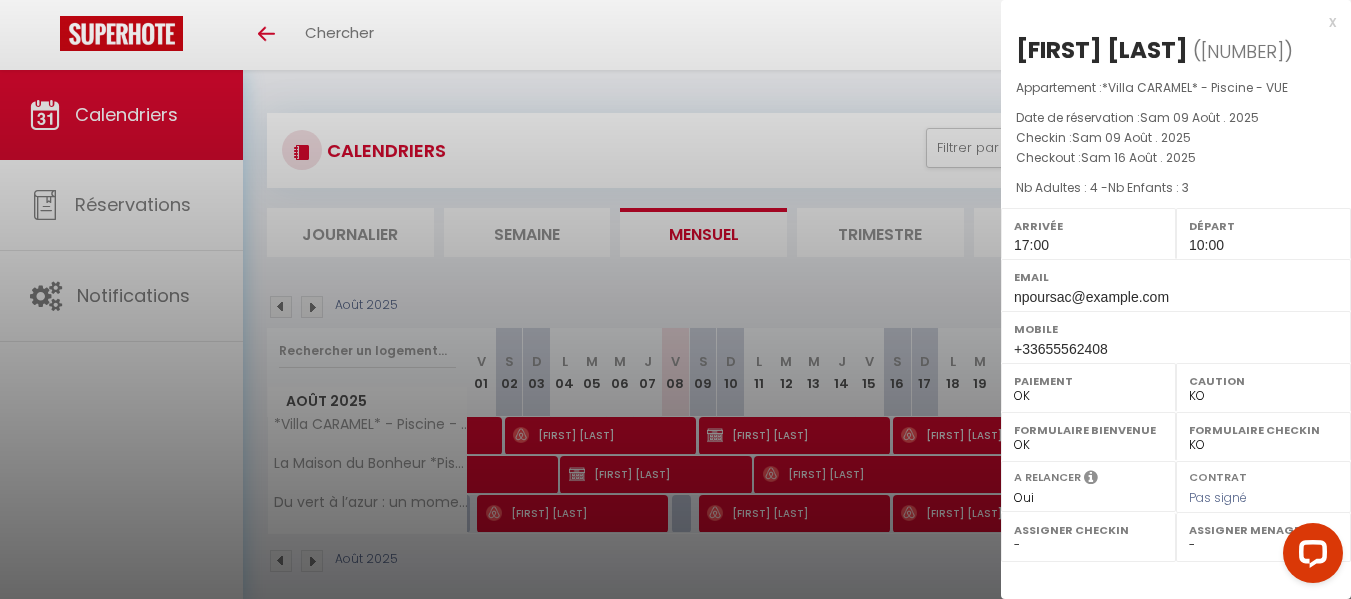 click at bounding box center [675, 299] 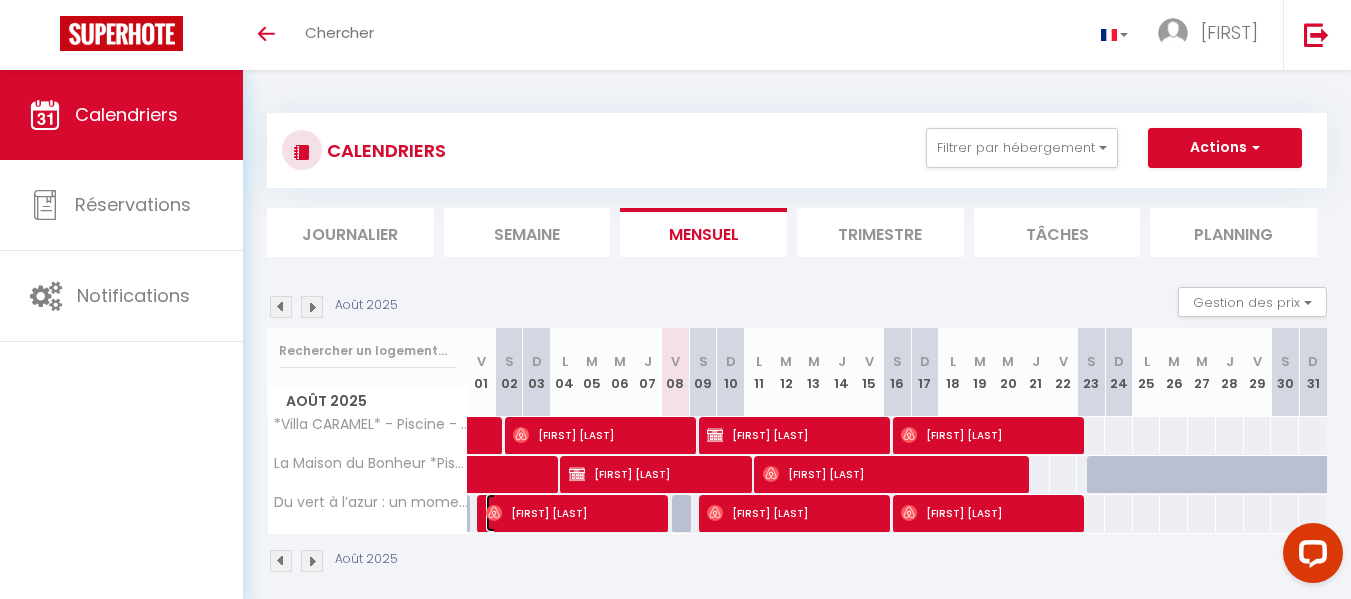 click on "[FIRST] [LAST]" at bounding box center (574, 513) 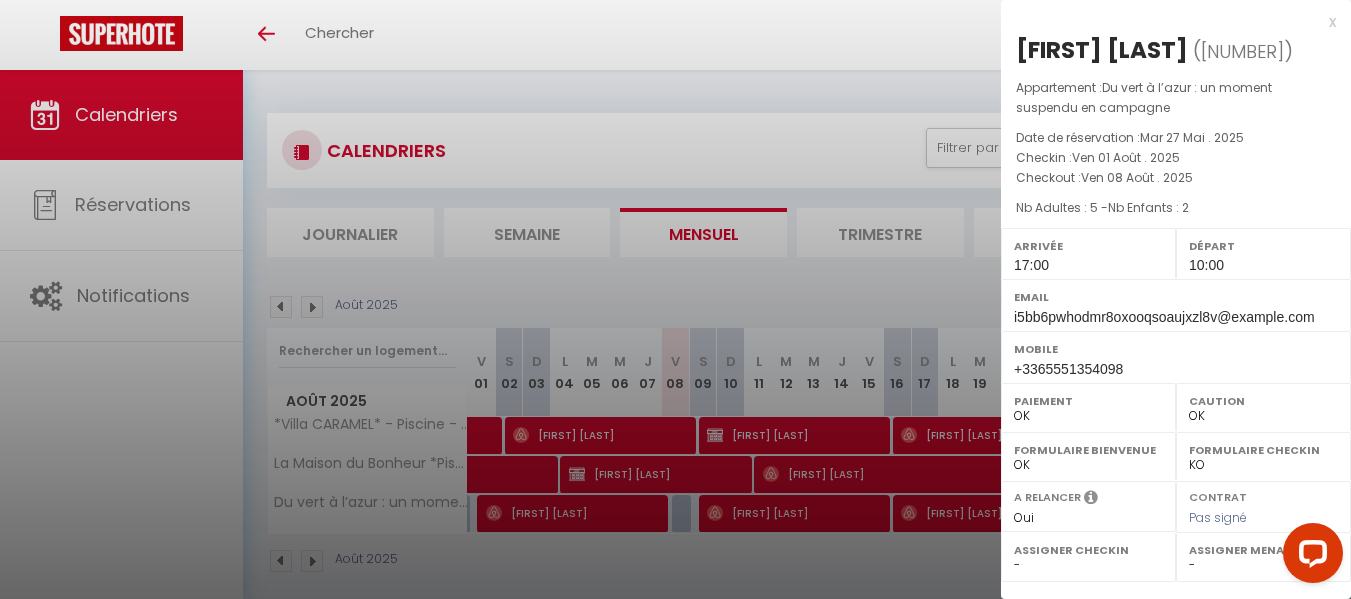 click at bounding box center [675, 299] 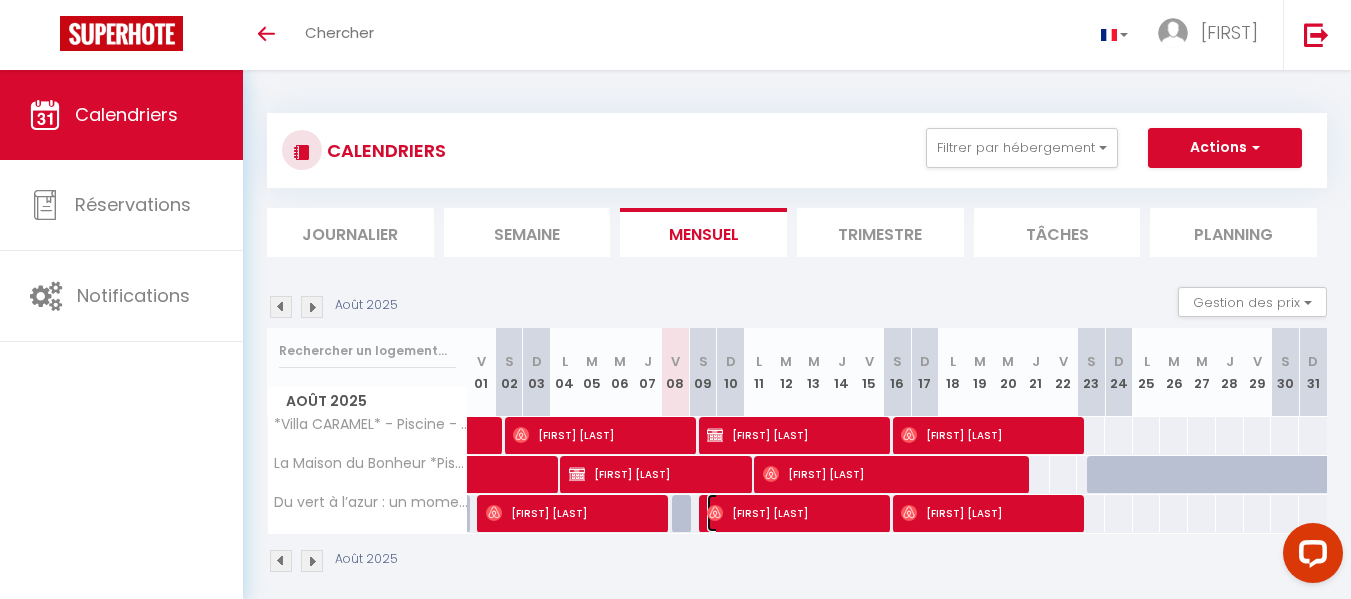 click on "[FIRST] [LAST]" at bounding box center [795, 513] 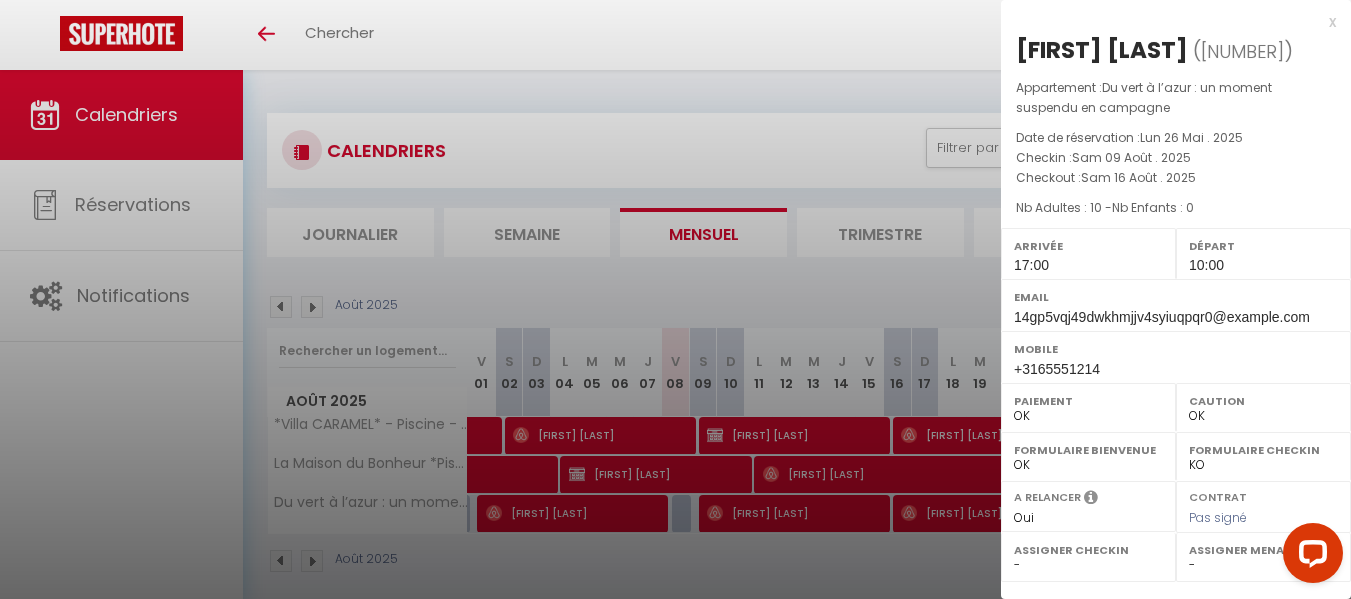 click at bounding box center [675, 299] 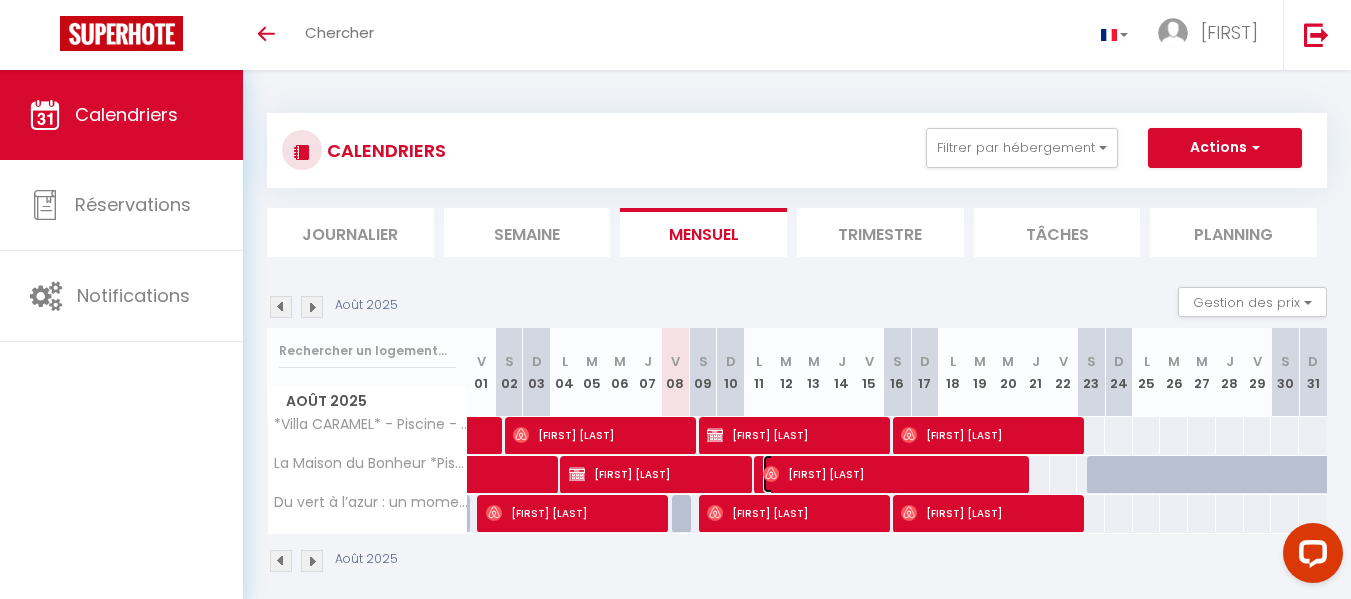 click on "[FIRST] [LAST]" at bounding box center [893, 474] 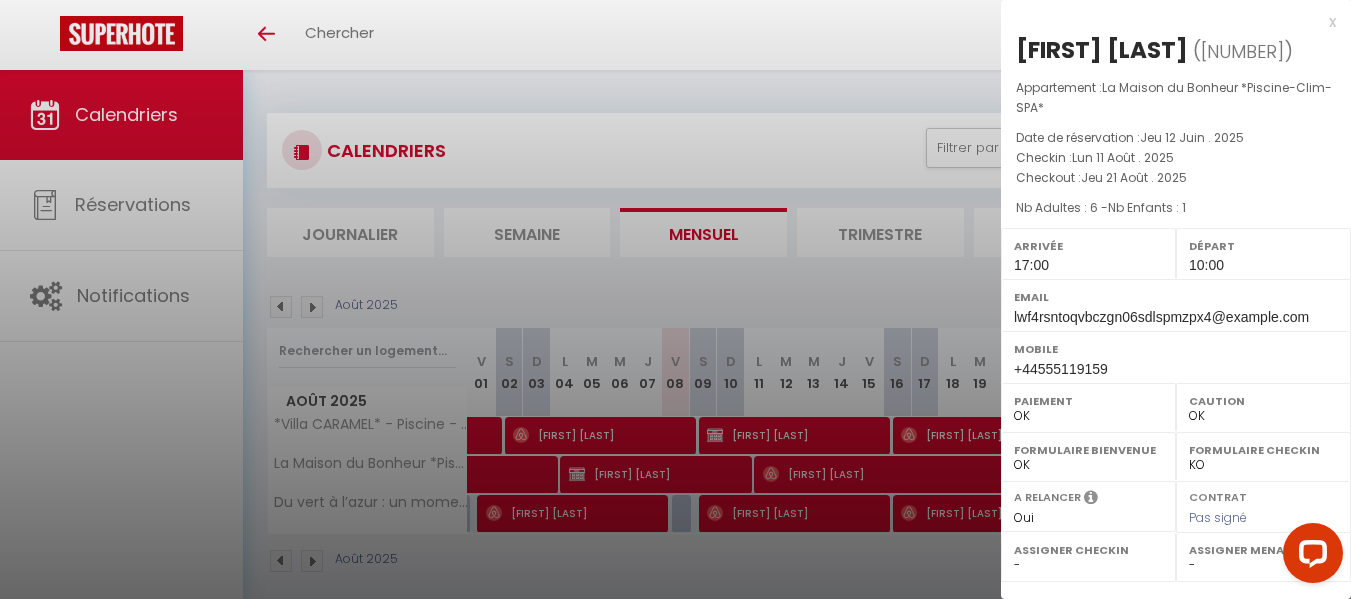 click at bounding box center [675, 299] 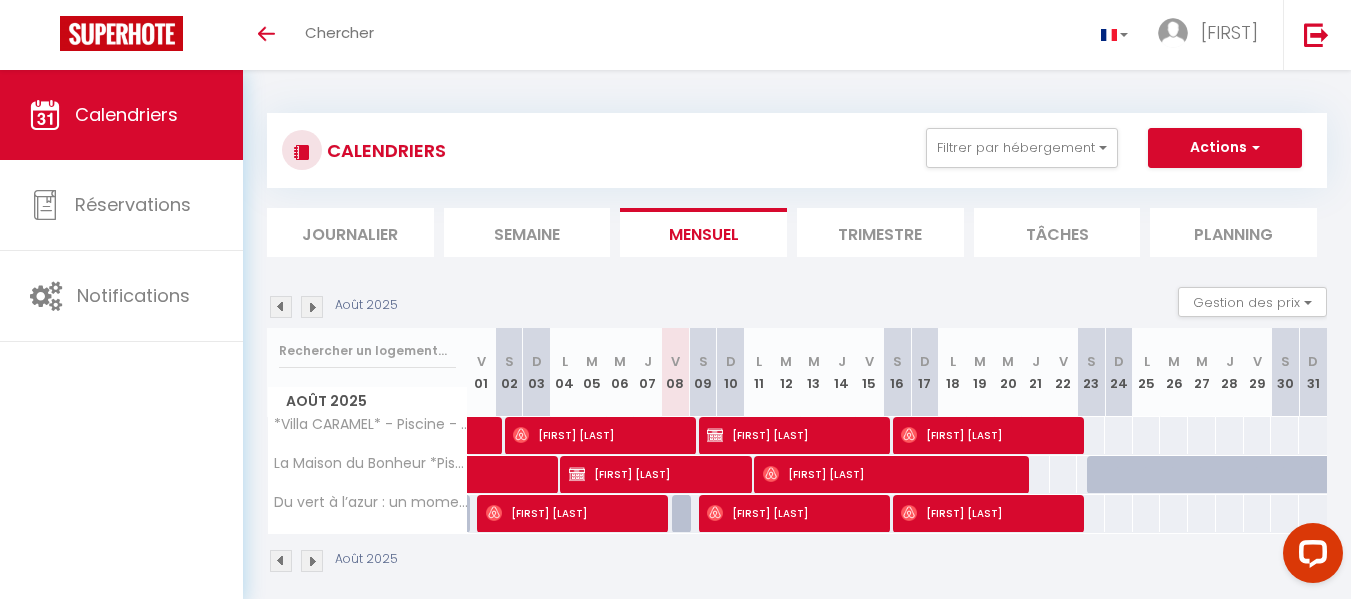 click on "Tâches" at bounding box center (1057, 232) 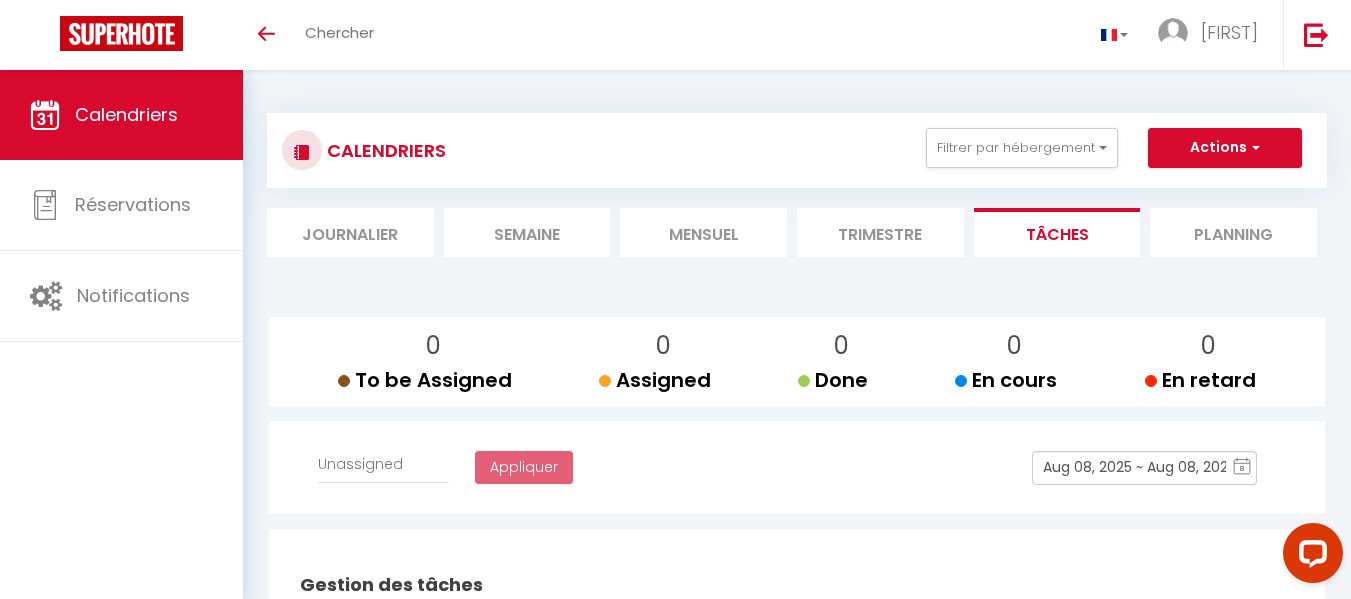 select 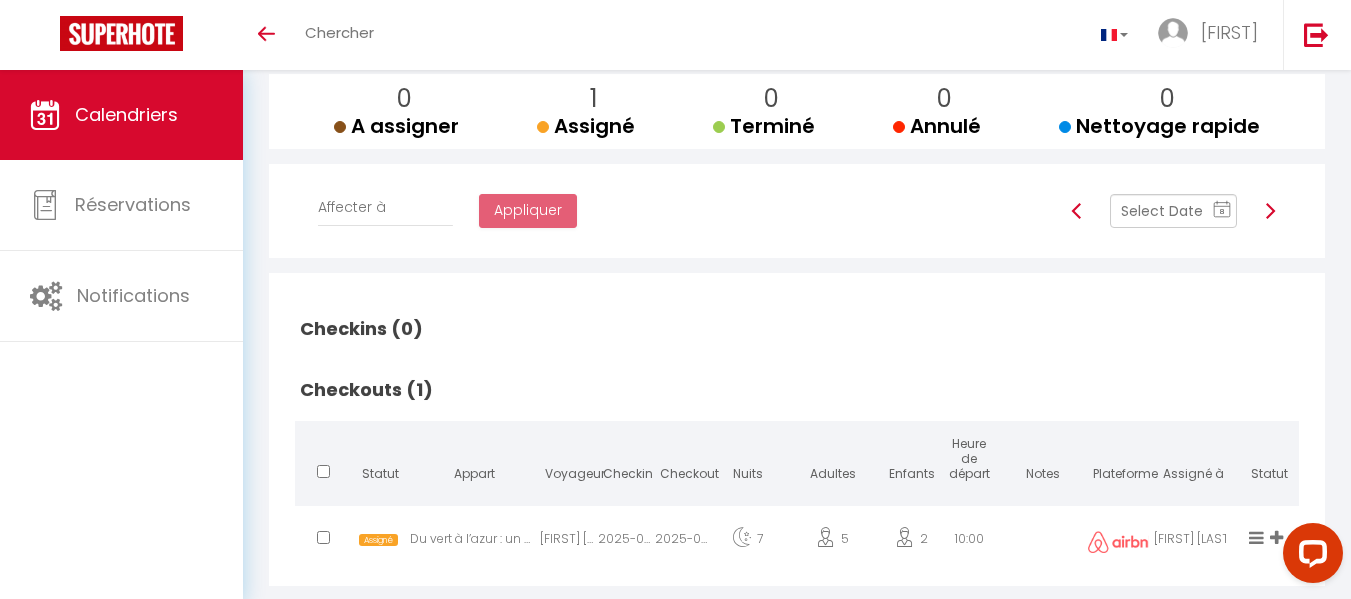 scroll, scrollTop: 284, scrollLeft: 0, axis: vertical 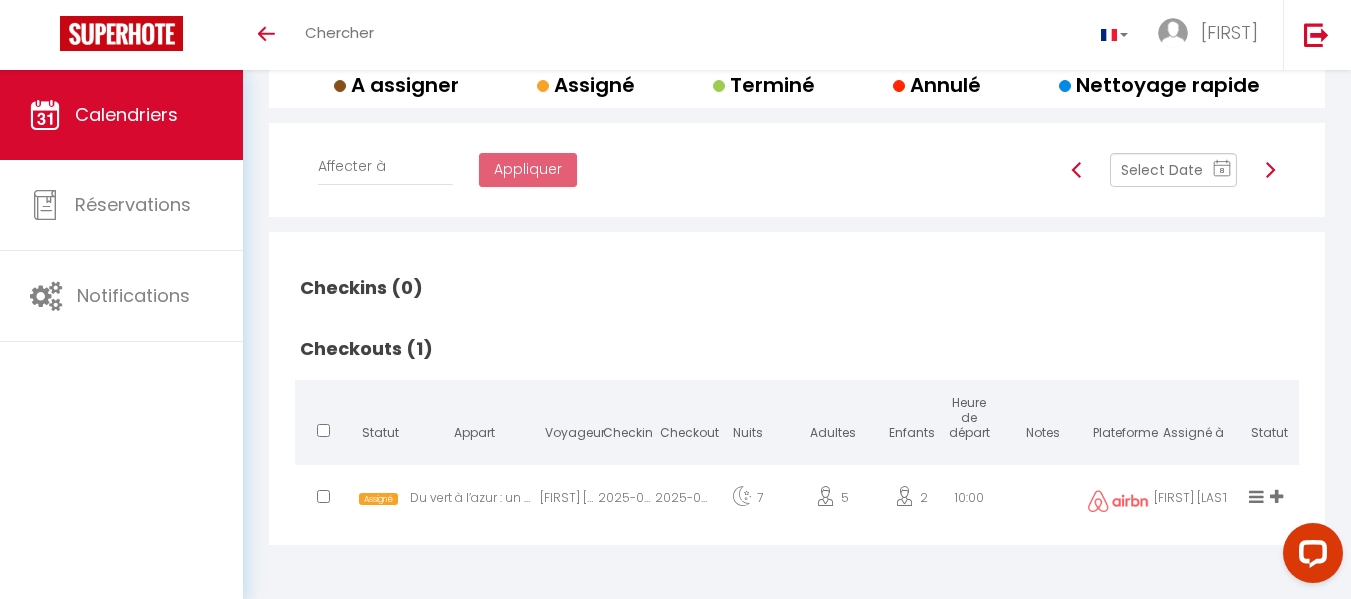 click on "2025-08-08" at bounding box center (683, 502) 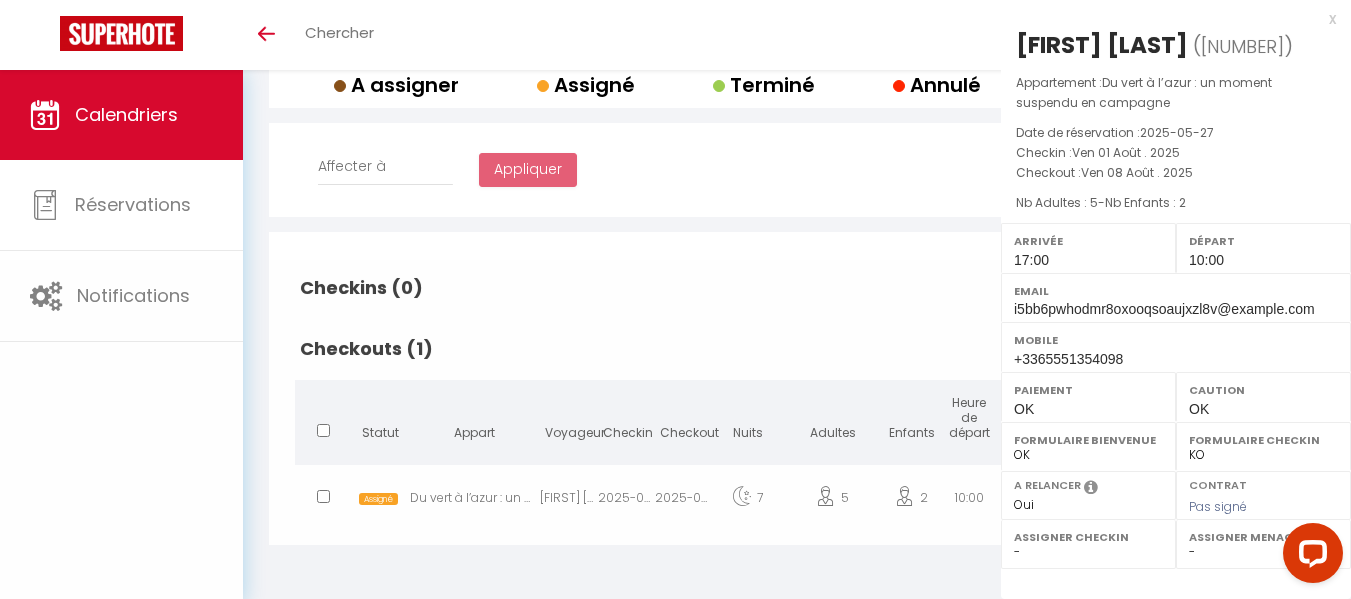 select on "[NUMBER]" 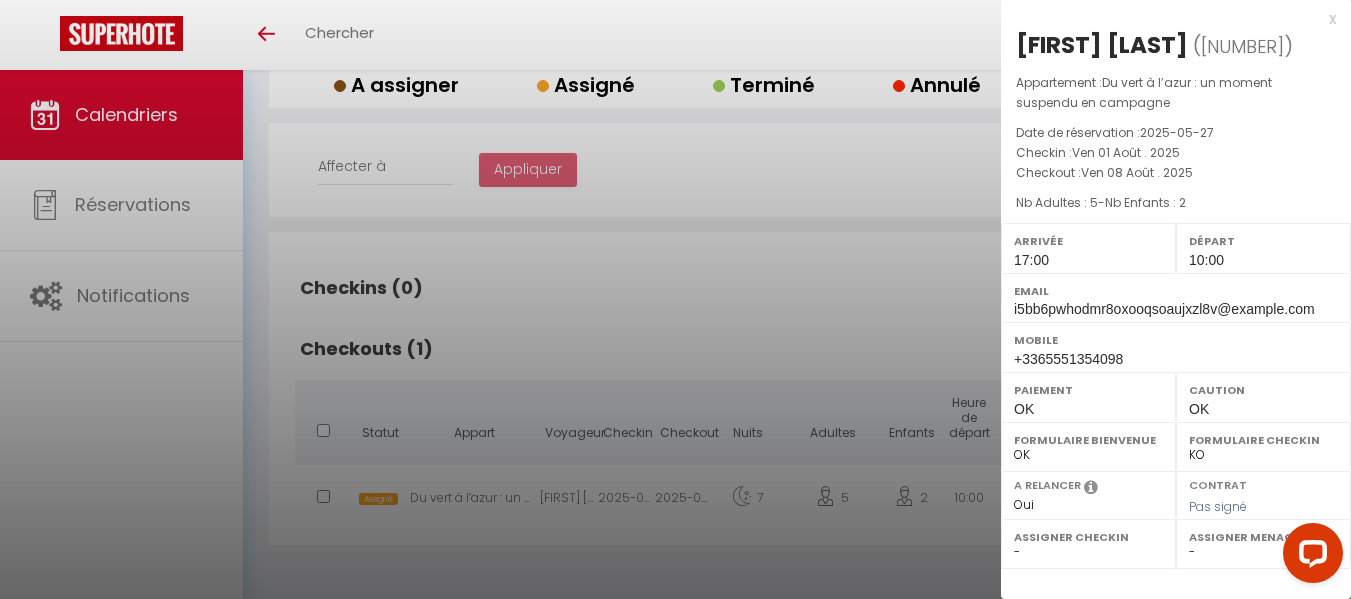 click at bounding box center [675, 299] 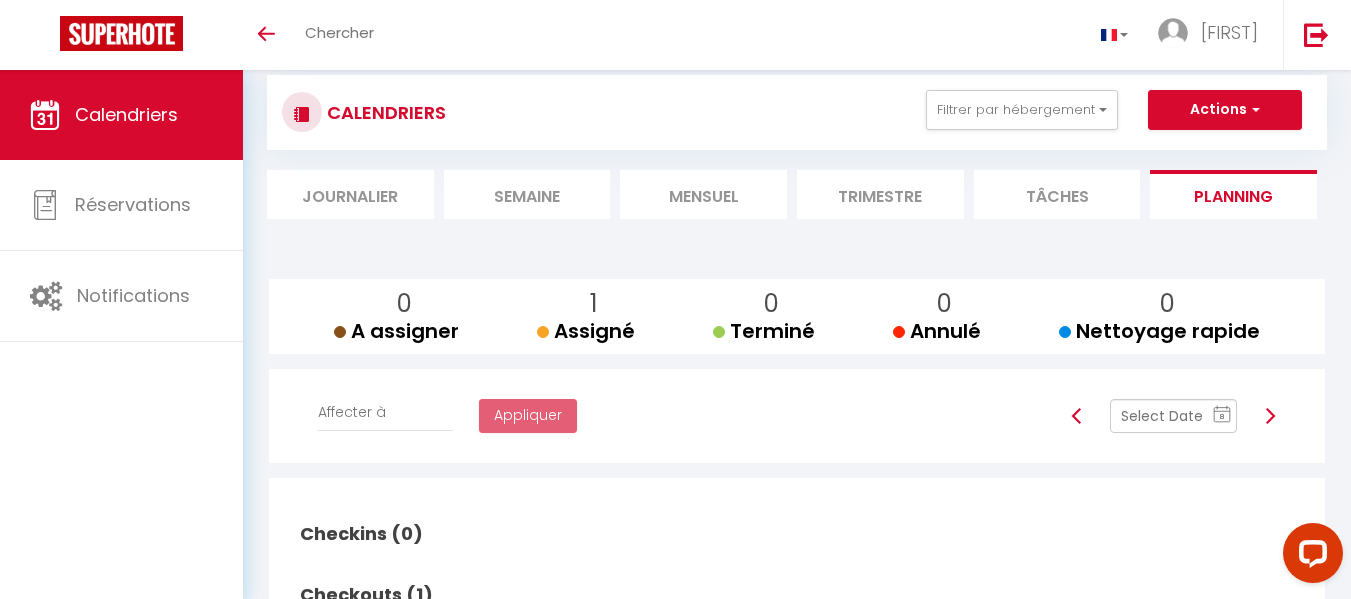 scroll, scrollTop: 0, scrollLeft: 0, axis: both 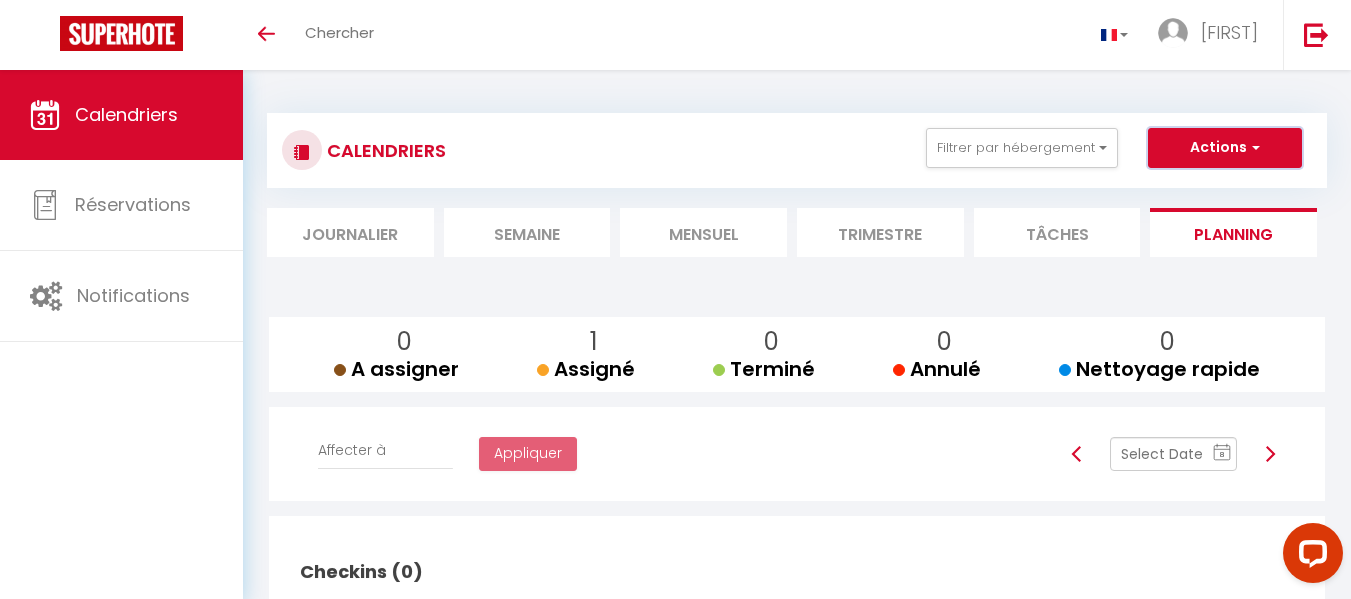 click on "Actions" at bounding box center (1225, 148) 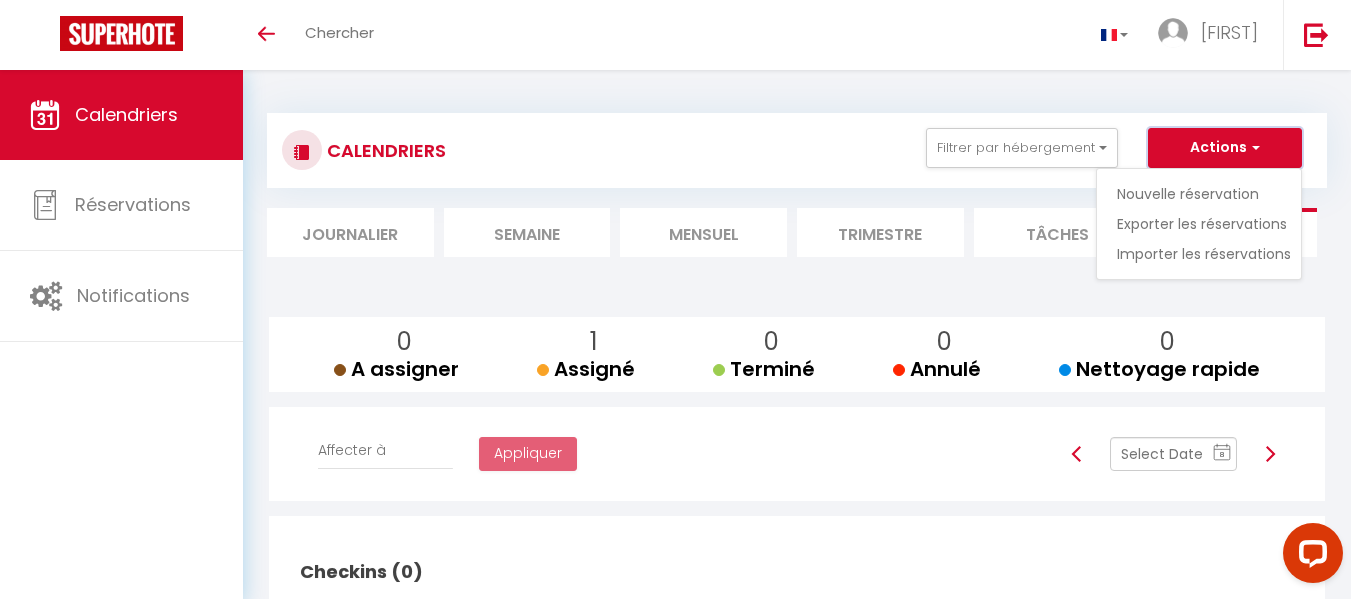click on "Actions" at bounding box center (1225, 148) 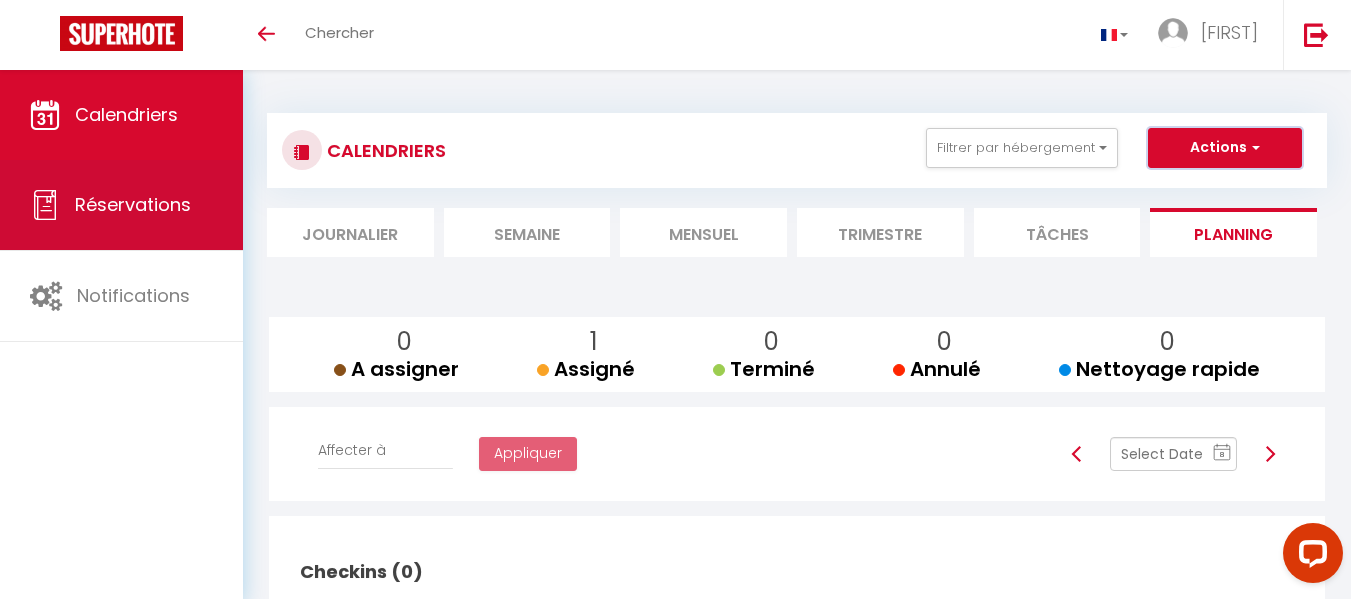 click on "Réservations" at bounding box center [133, 204] 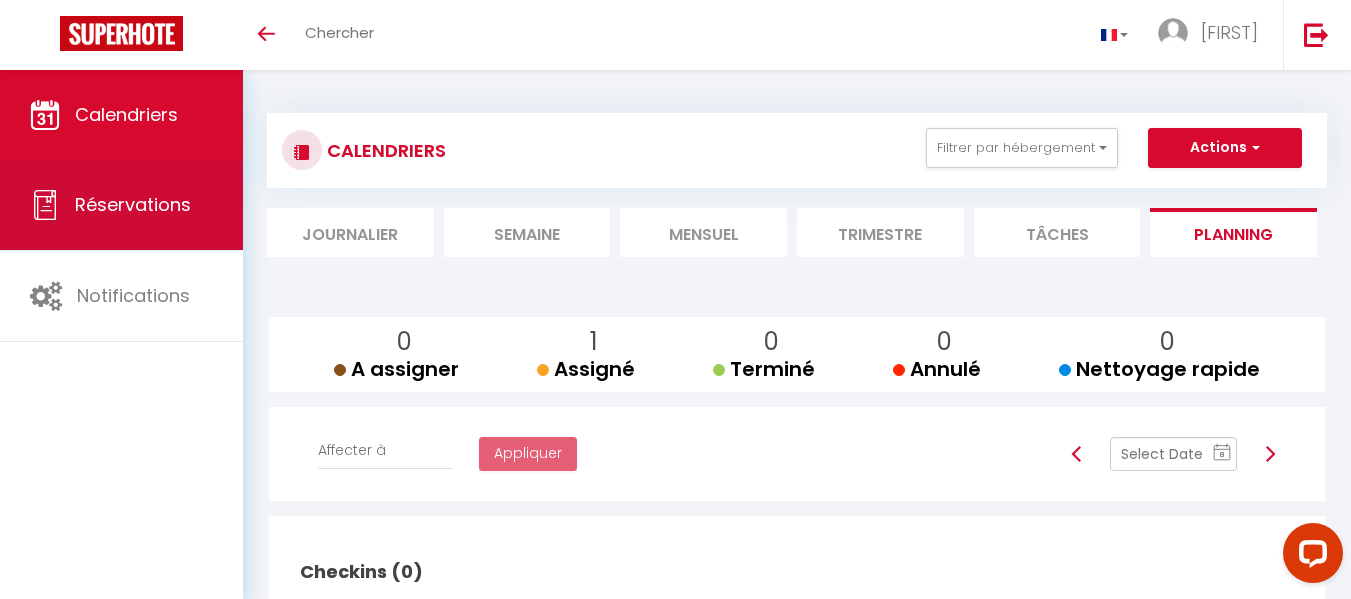 select on "not_cancelled" 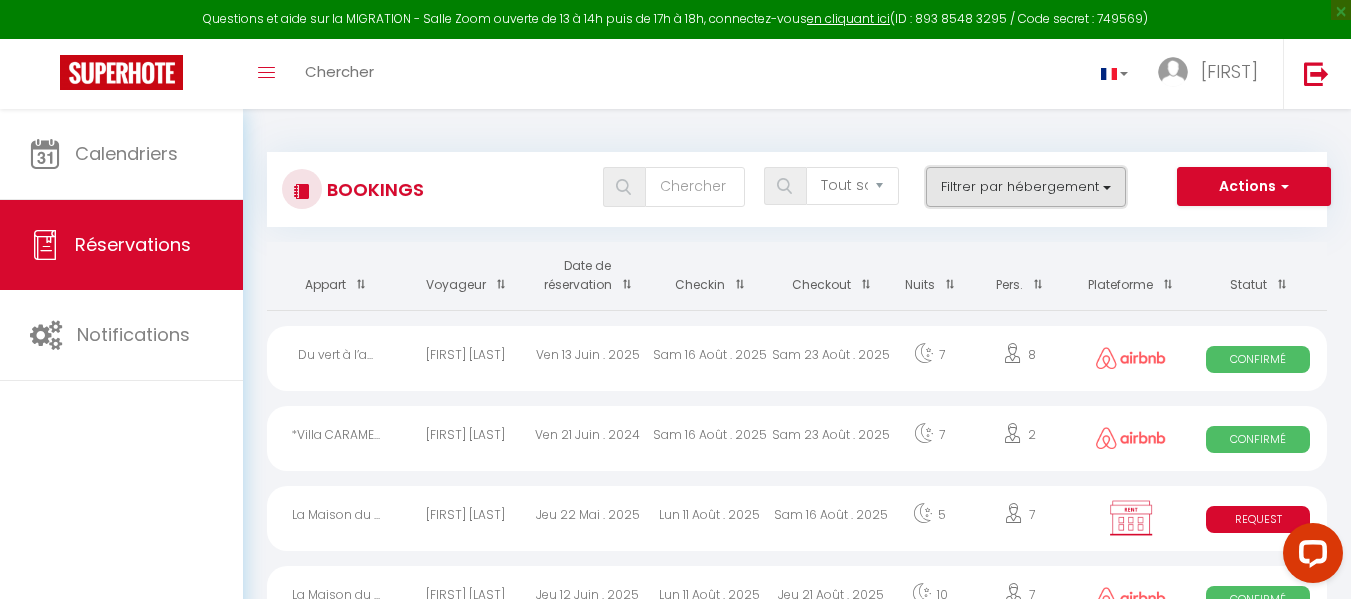 click on "Filtrer par hébergement" at bounding box center (1026, 187) 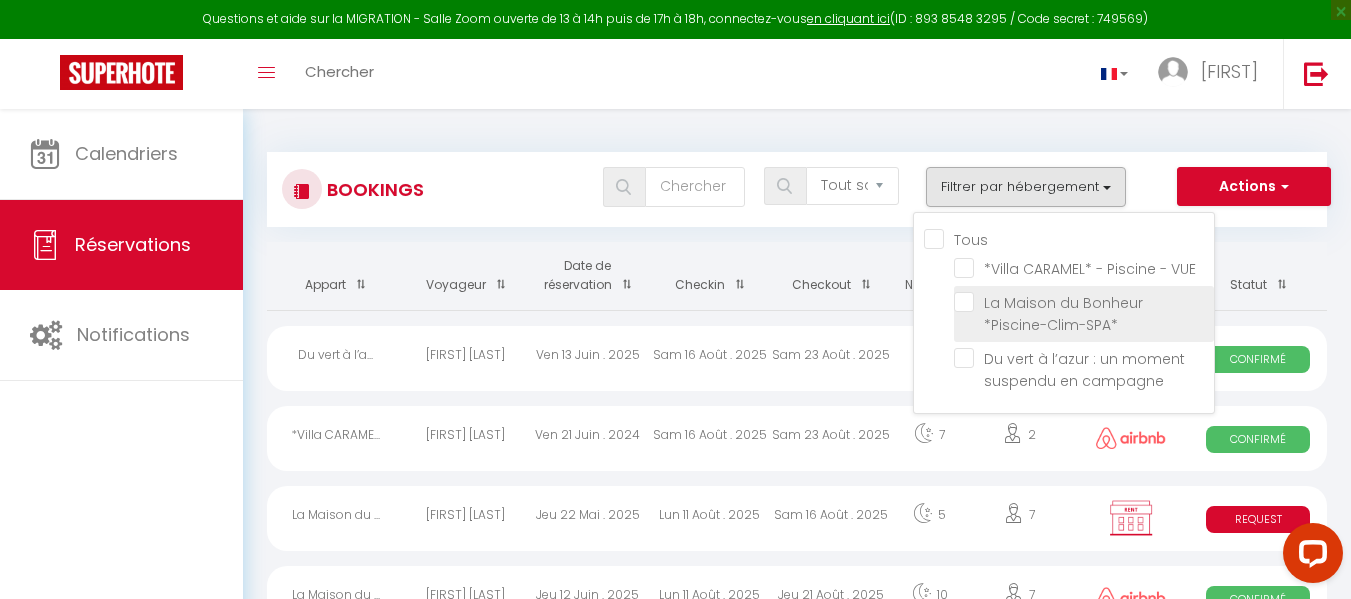 click on "La Maison du Bonheur *Piscine-Clim-SPA*" at bounding box center (1084, 302) 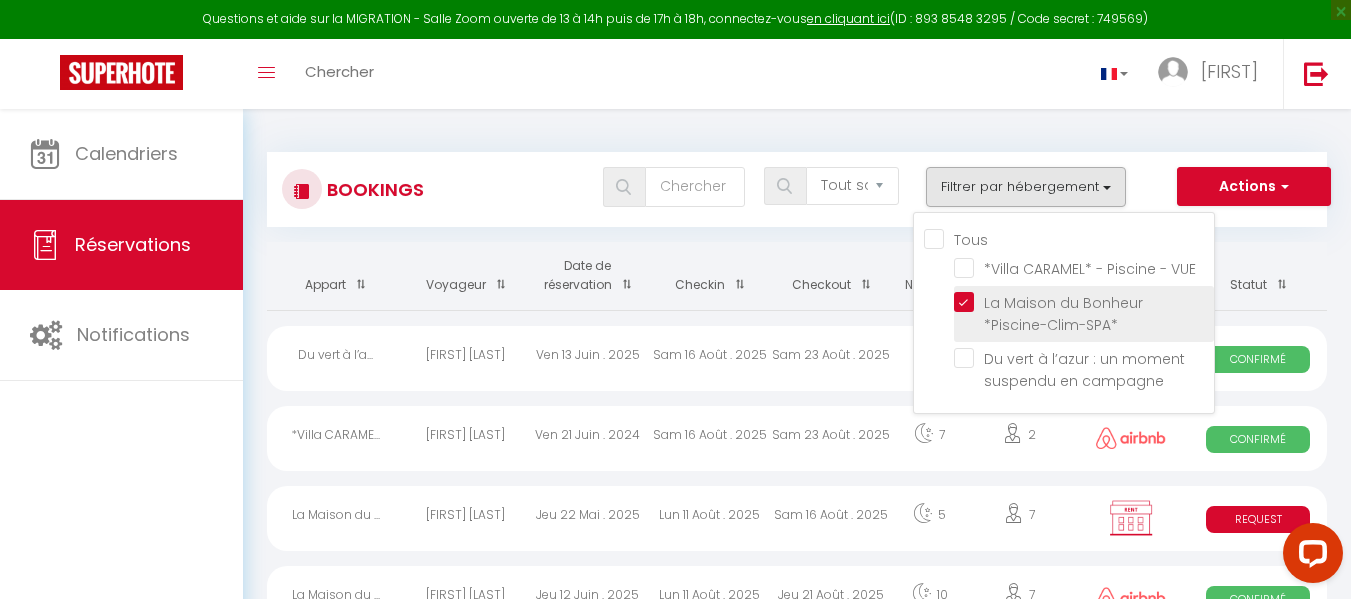 checkbox on "false" 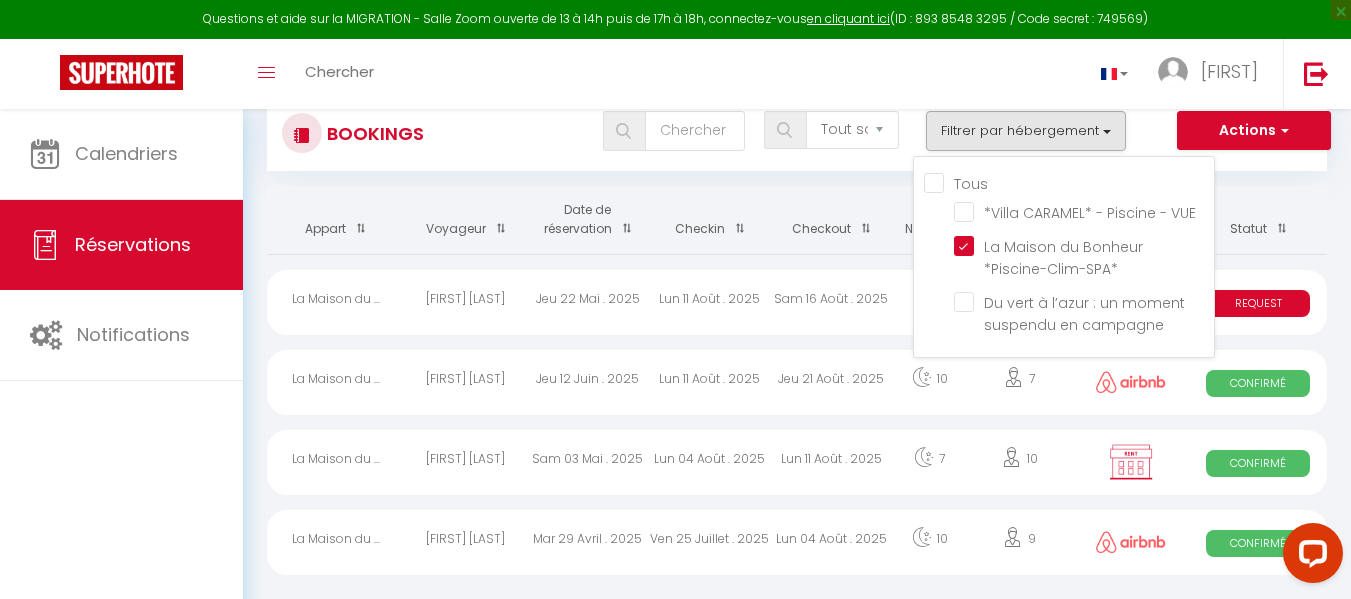scroll, scrollTop: 100, scrollLeft: 0, axis: vertical 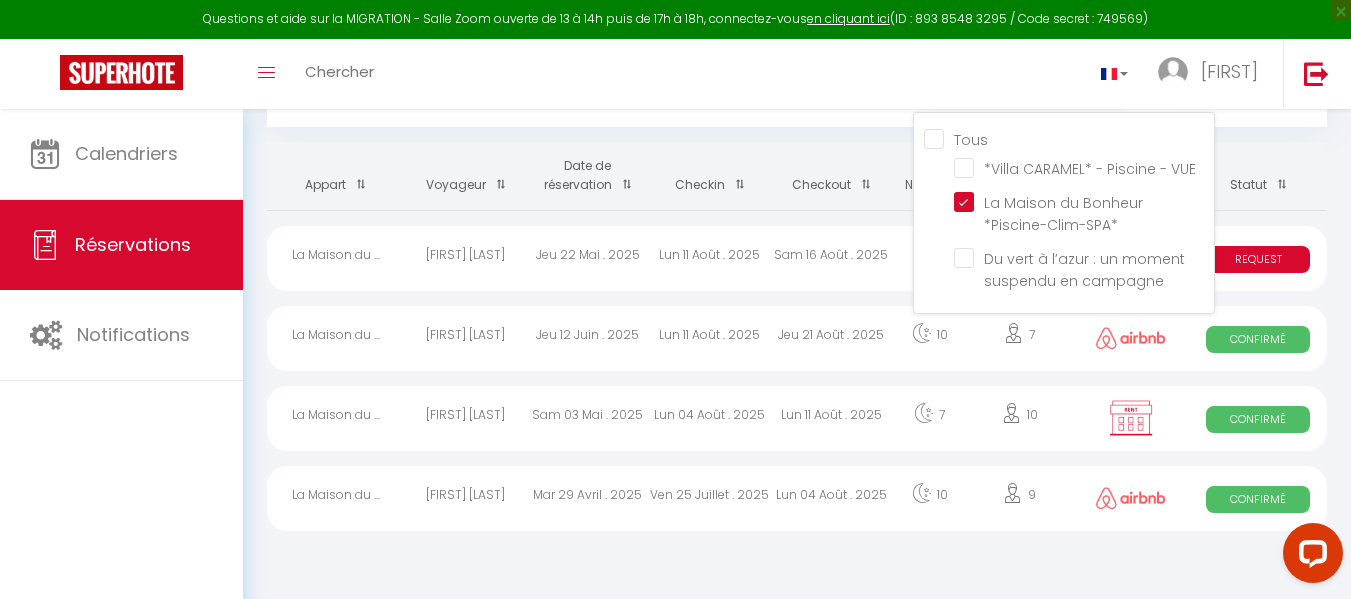 click on "Bookings         Tous les statuts   Annulé   Confirmé   Non Confirmé   Tout sauf annulé   No Show   Request
Filtrer par hébergement
Tous
*Villa CARAMEL* - Piscine - VUE
La Maison du Bonheur *Piscine-Clim-SPA*
Du vert à l’azur : un moment suspendu en campagne
Actions
Nouvelle Réservation   Exporter les réservations   Importer les réservations
Appart
Voyageur
Date de réservation
Checkin
Checkout
Nuits
Pers.
Plateforme
Statut" at bounding box center [797, 289] 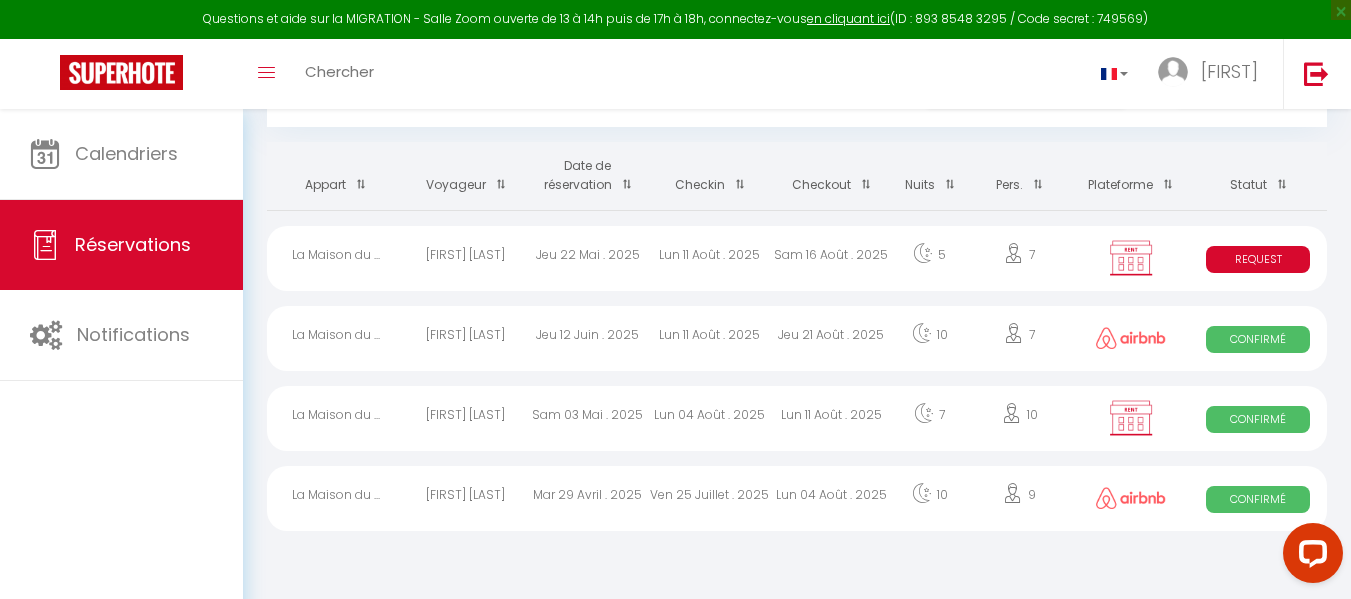 click on "Sam 16 Août . 2025" at bounding box center [832, 258] 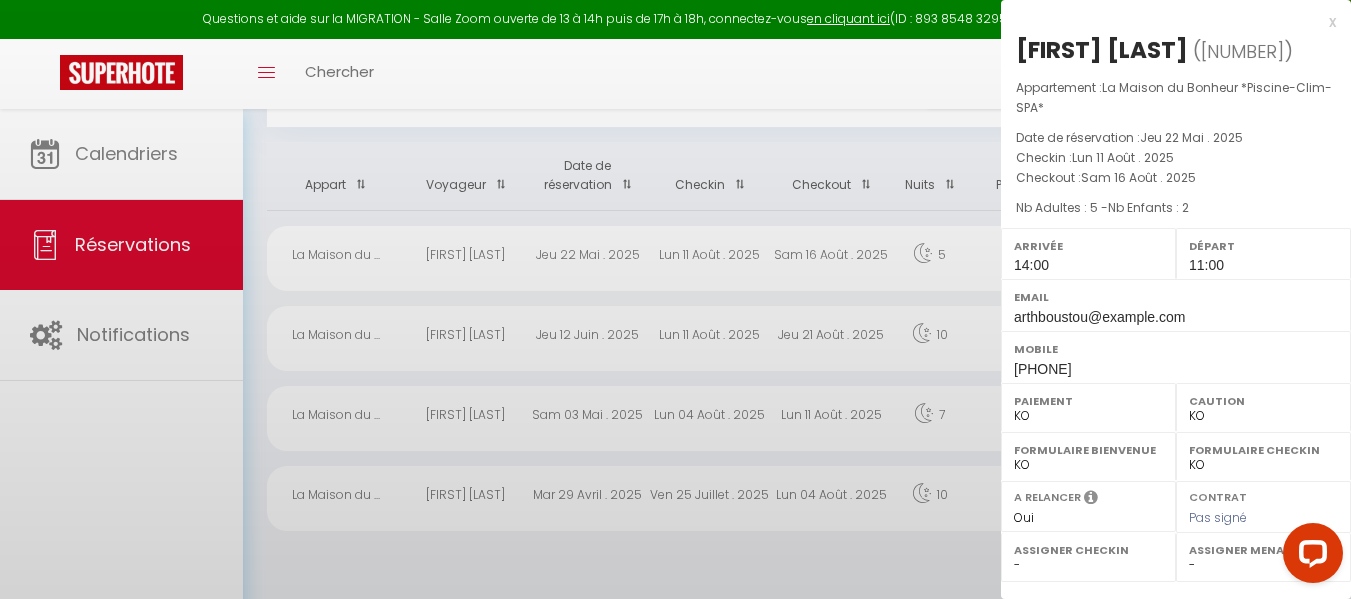 select on "[NUMBER]" 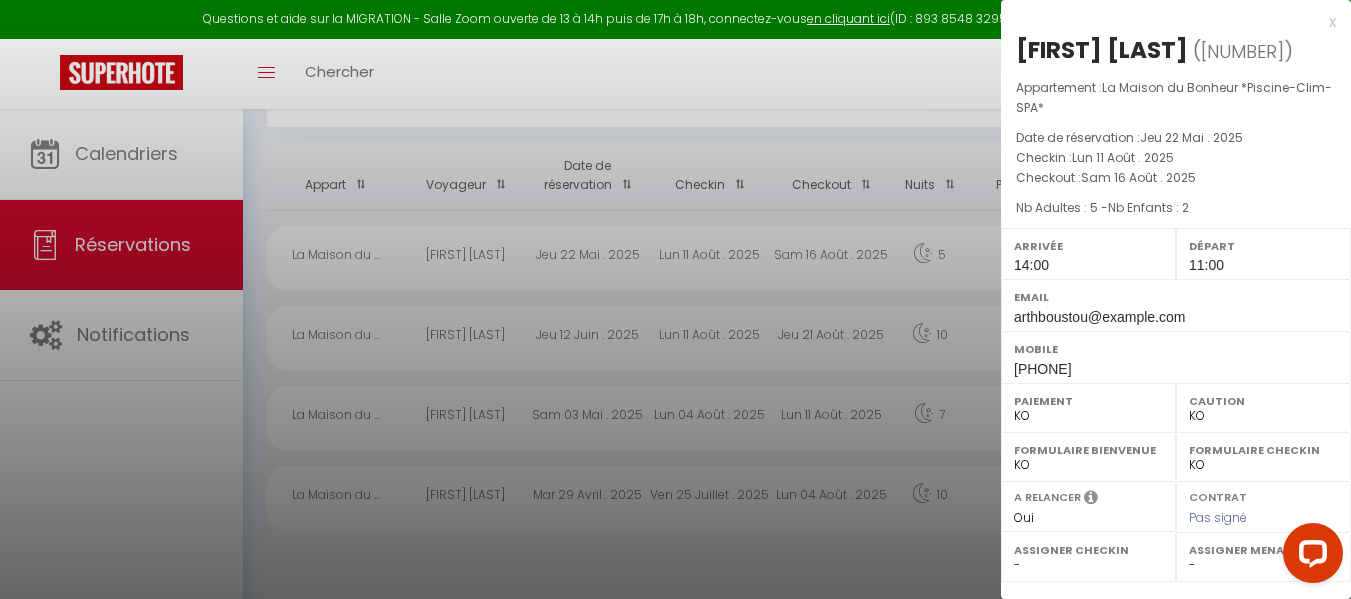 click at bounding box center [675, 299] 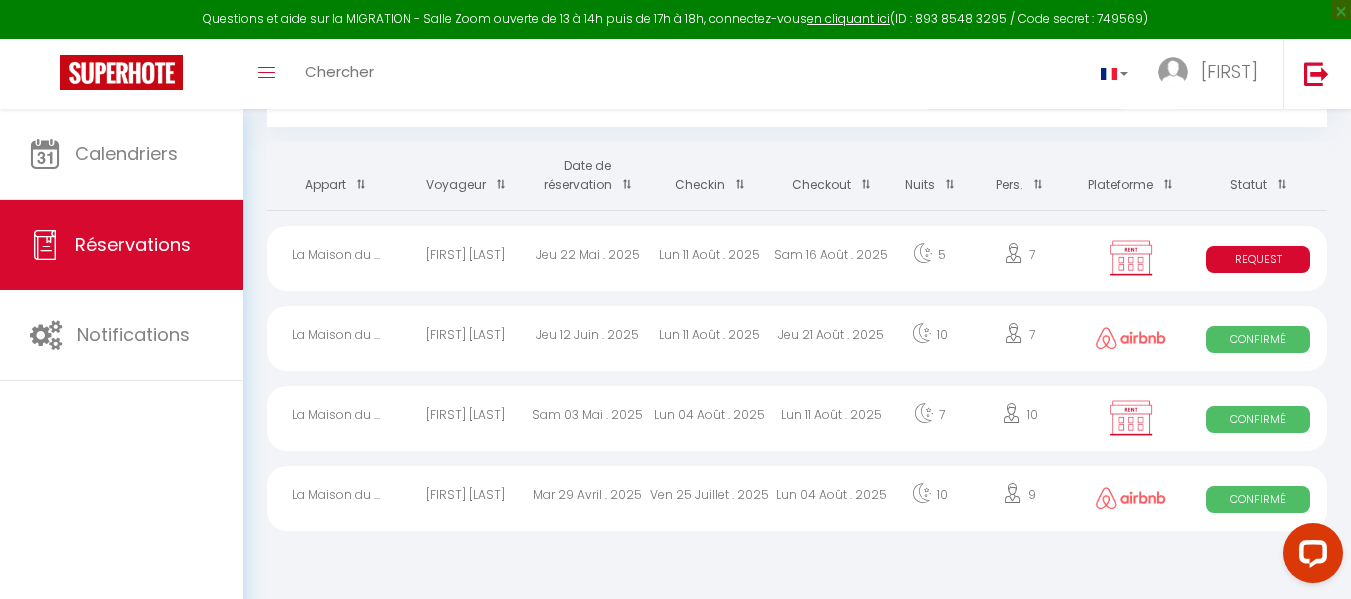 click on "Jeu 21 Août . 2025" at bounding box center (832, 338) 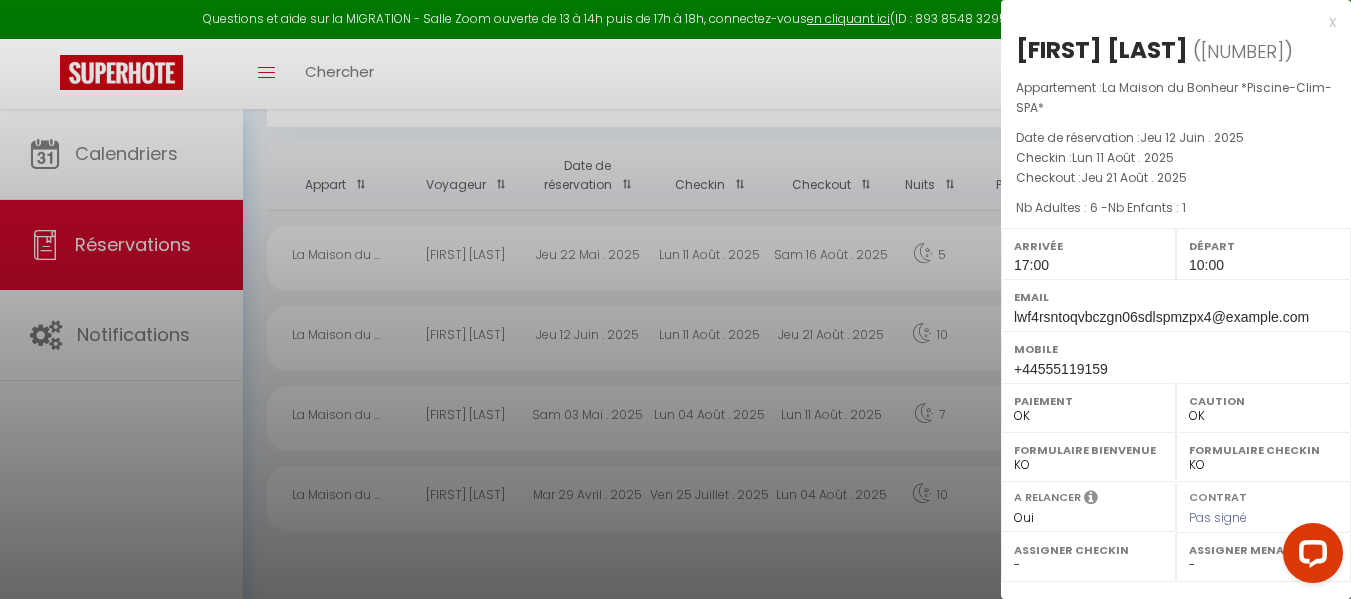 click at bounding box center (675, 299) 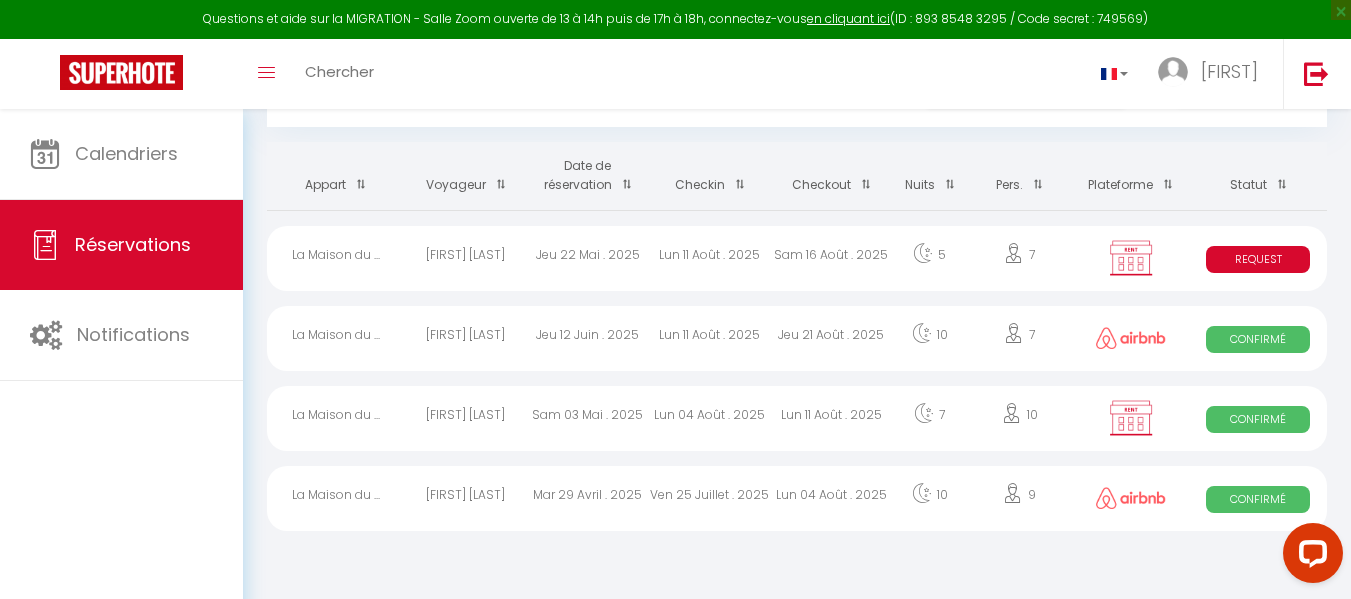 click on "Lun 11 Août . 2025" at bounding box center [710, 338] 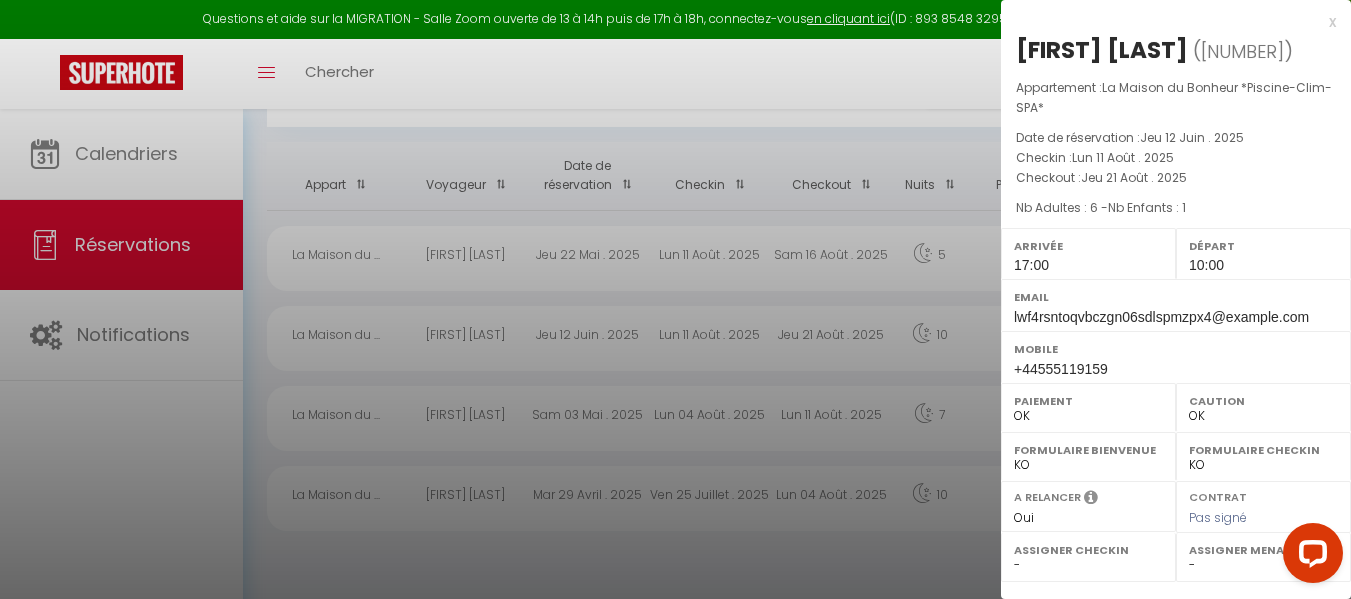 click at bounding box center (675, 299) 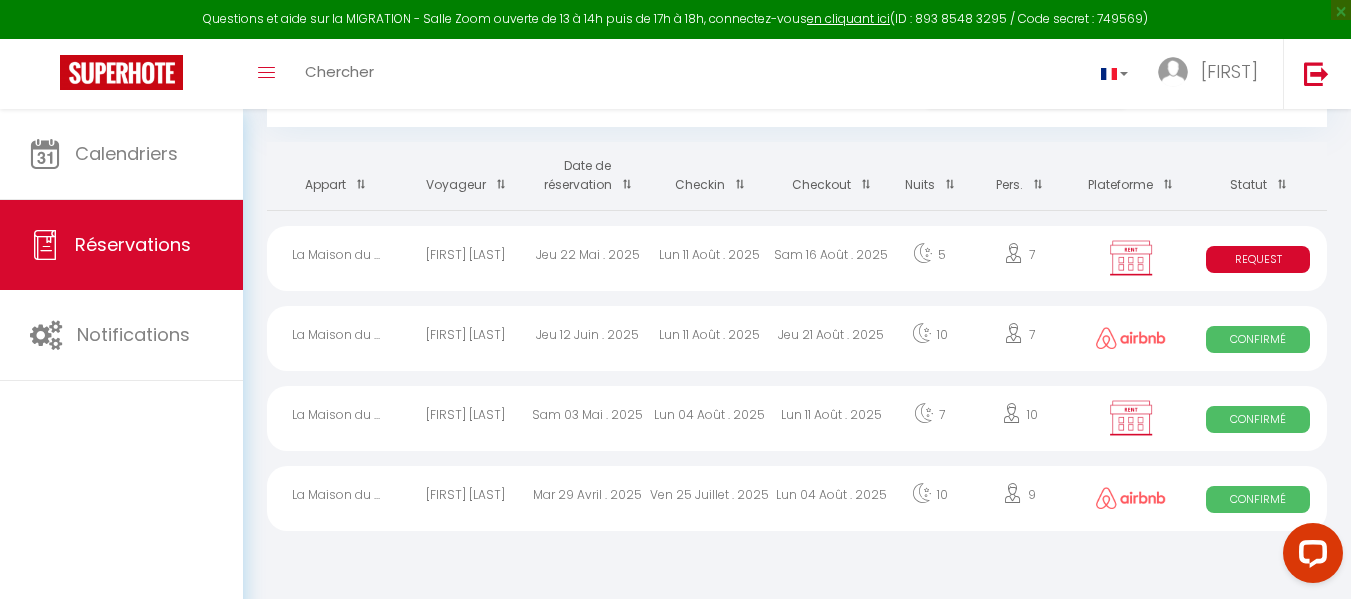 click on "Questions et aide sur la MIGRATION - Salle Zoom ouverte de 13 à 14h puis de 17h à 18h, connectez-vous en cliquant ici (ID : 893 8548 3295 / Code secret : 749569) × Toggle navigation Toggle Search Toggle menubar Chercher BUTTON Olivier Paramètres Résultat de la recherche Aucun résultat Calendriers Réservations Notifications Résultat de la recherche Id Appart Voyageur Checkin Checkout Nuits Pers. Plateforme Statut Résultat de la recherche Aucun résultat Bookings Tous les statuts Annulé Confirmé Non Confirmé Tout sauf annulé No Show Request Filtrer par hébergement Tous Villa CARAMEL - Piscine - VUE La Maison du Bonheur Piscine-Clim-SPA Nouvelle Réservation" at bounding box center (675, 308) 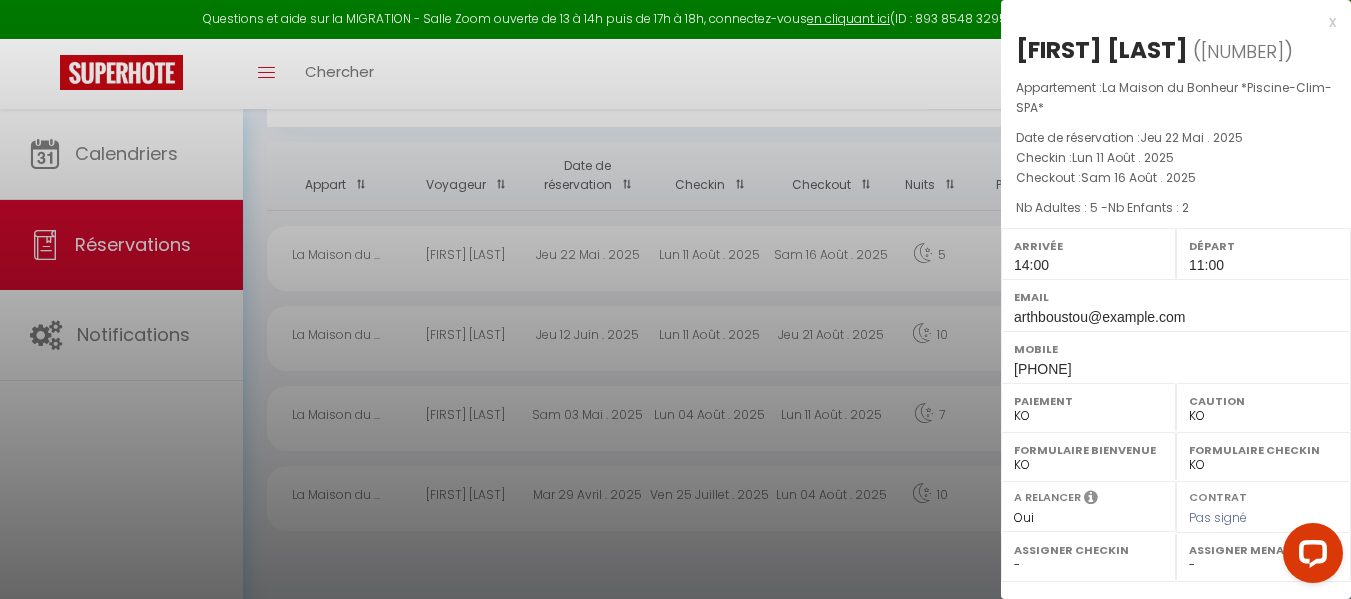 click at bounding box center [675, 299] 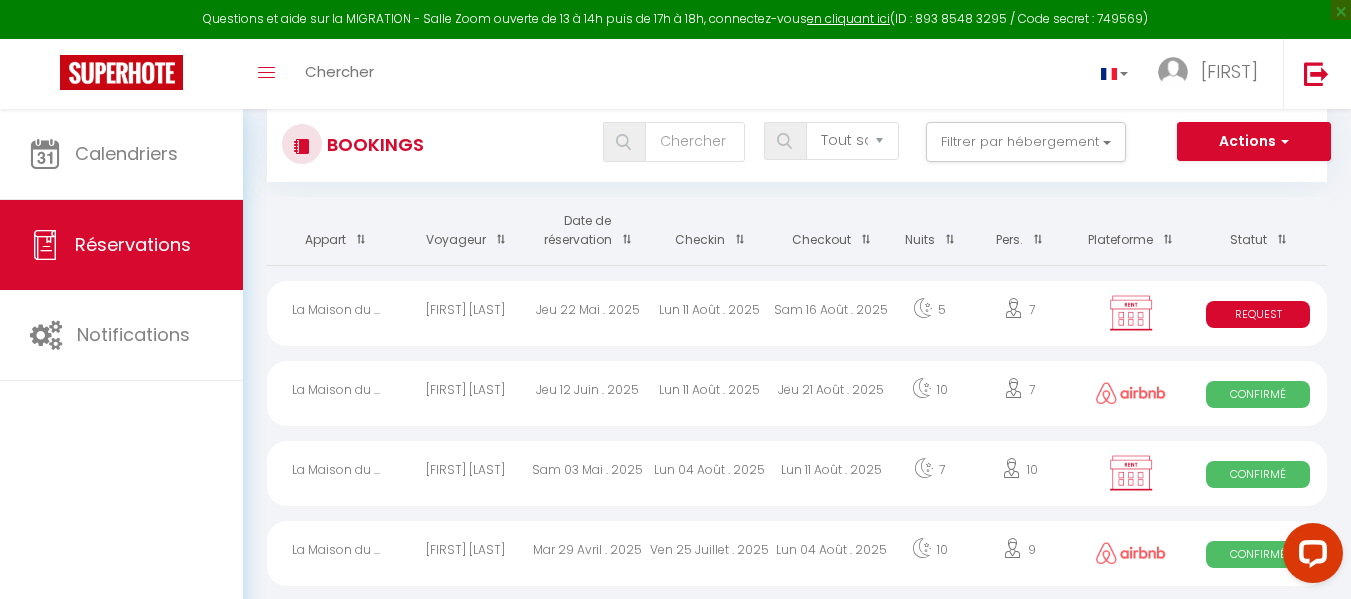 scroll, scrollTop: 0, scrollLeft: 0, axis: both 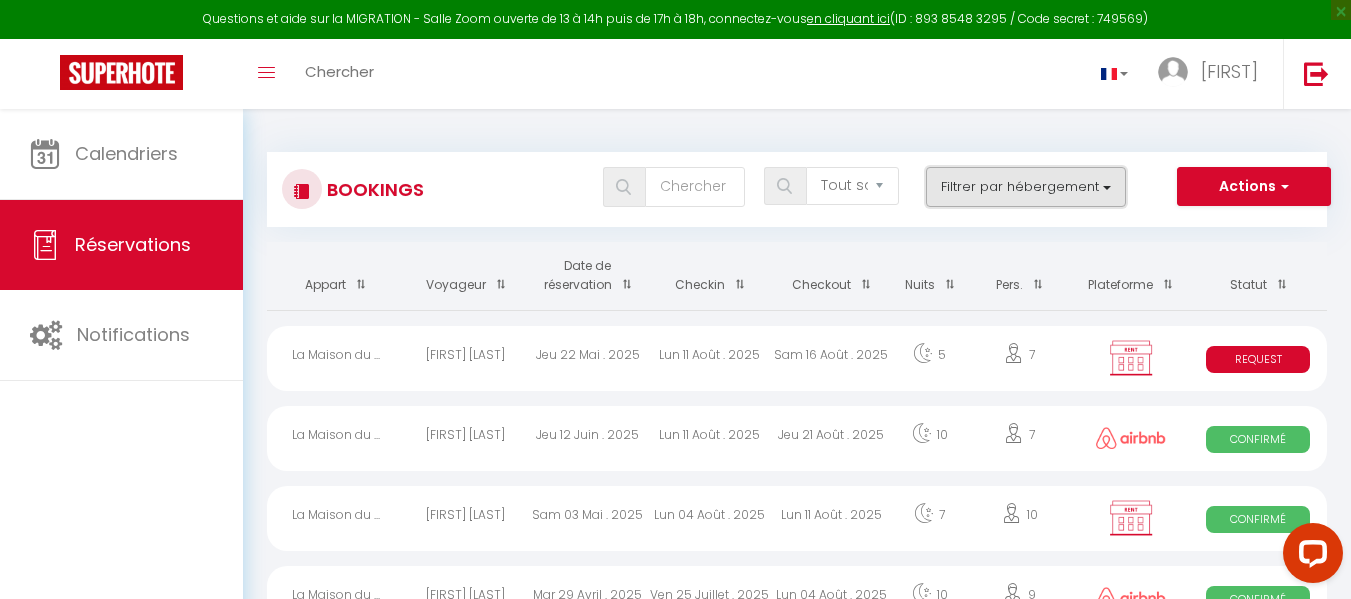 click on "Filtrer par hébergement" at bounding box center (1026, 187) 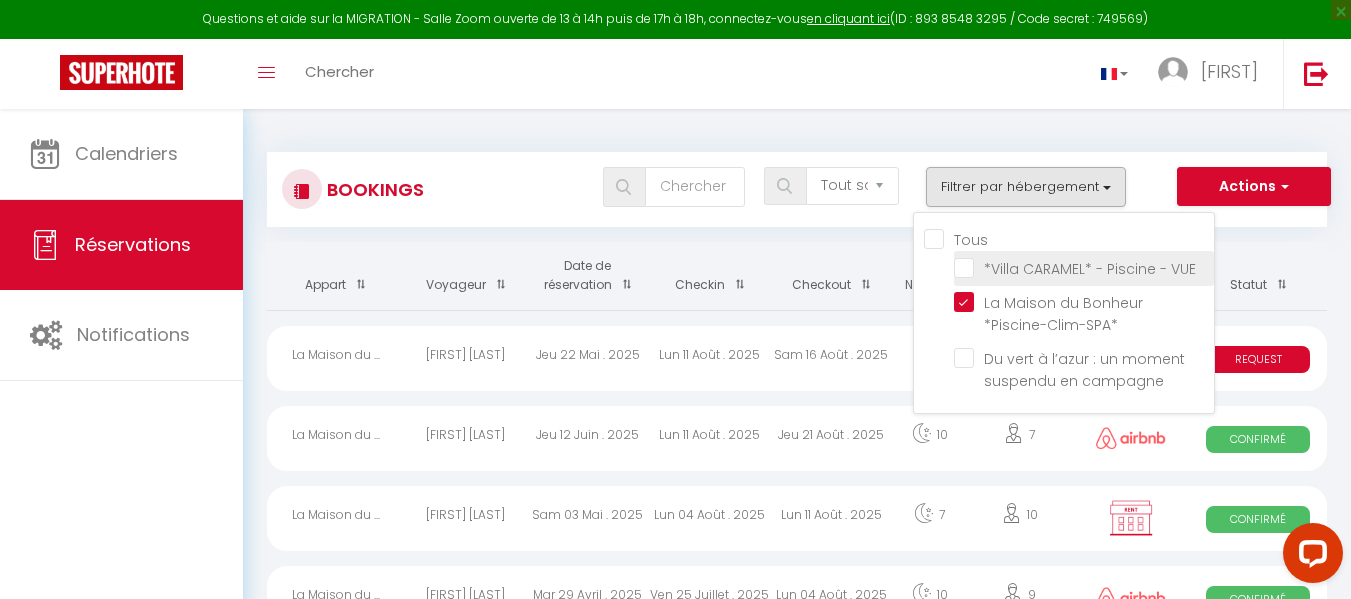 click on "*Villa CARAMEL* - Piscine - VUE" at bounding box center [1084, 267] 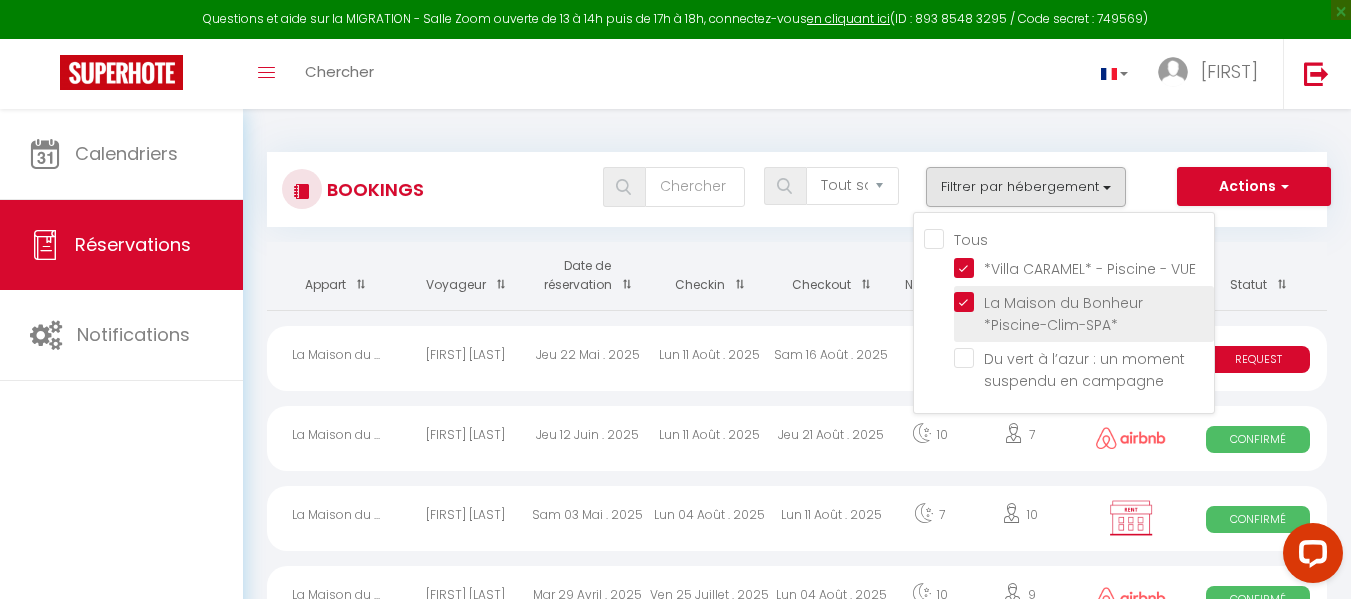 checkbox on "false" 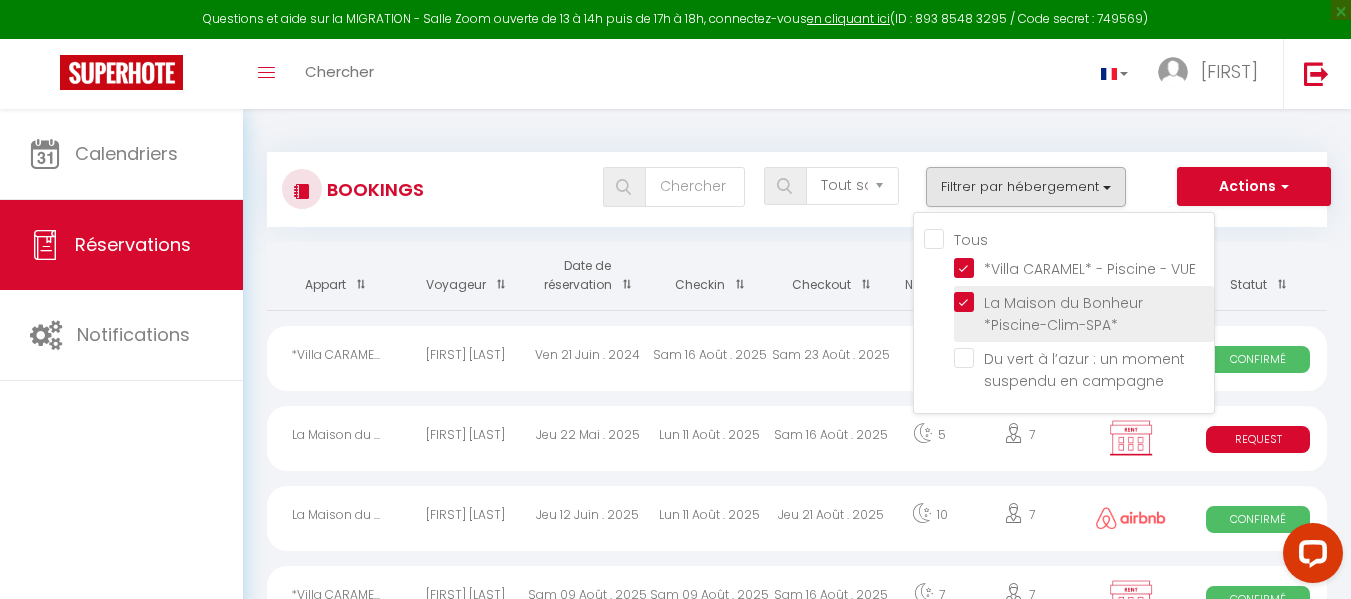 click on "La Maison du Bonheur *Piscine-Clim-SPA*" at bounding box center (1084, 302) 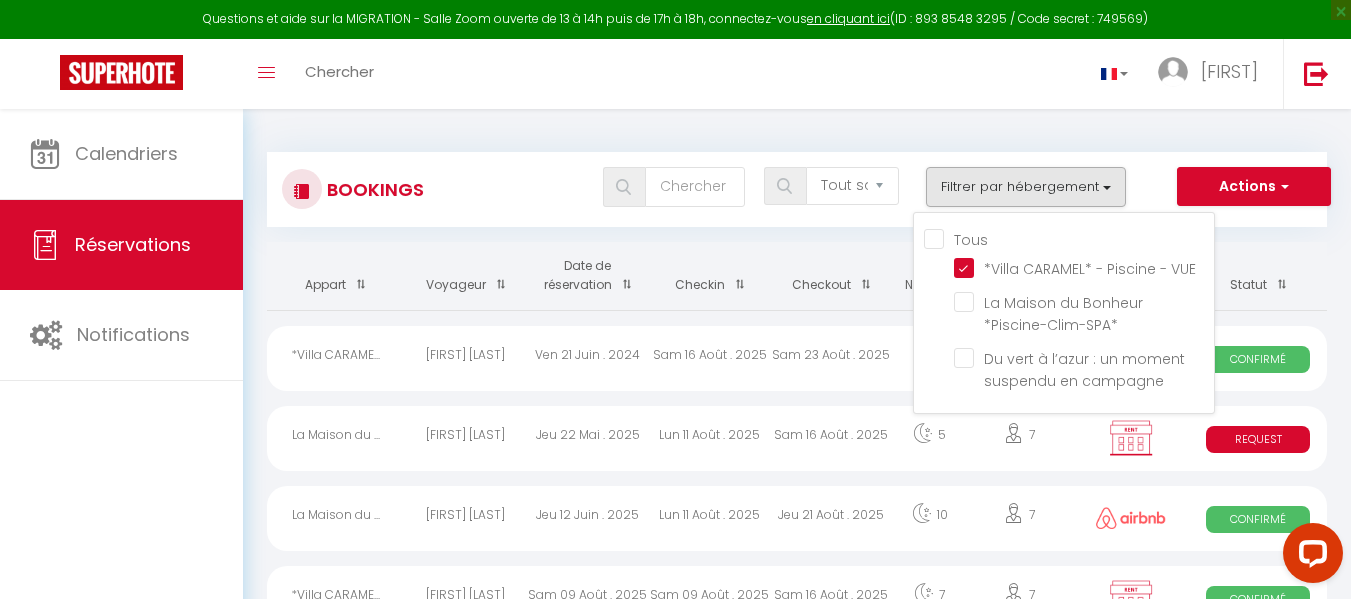 checkbox on "false" 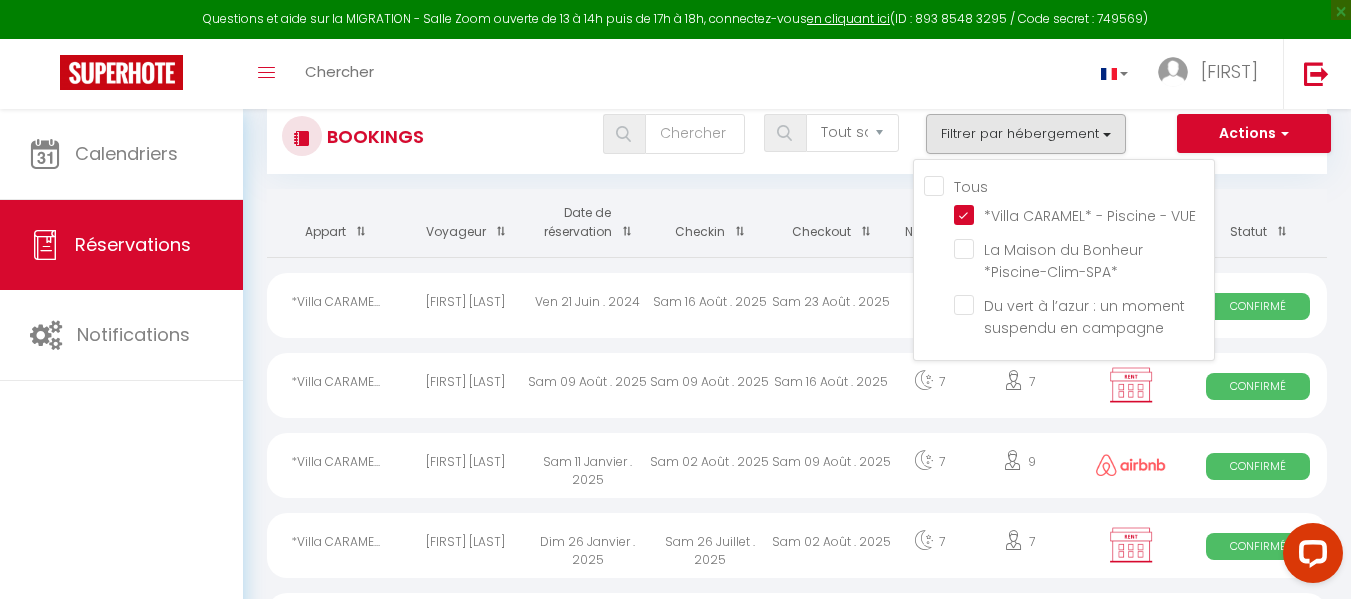 scroll, scrollTop: 100, scrollLeft: 0, axis: vertical 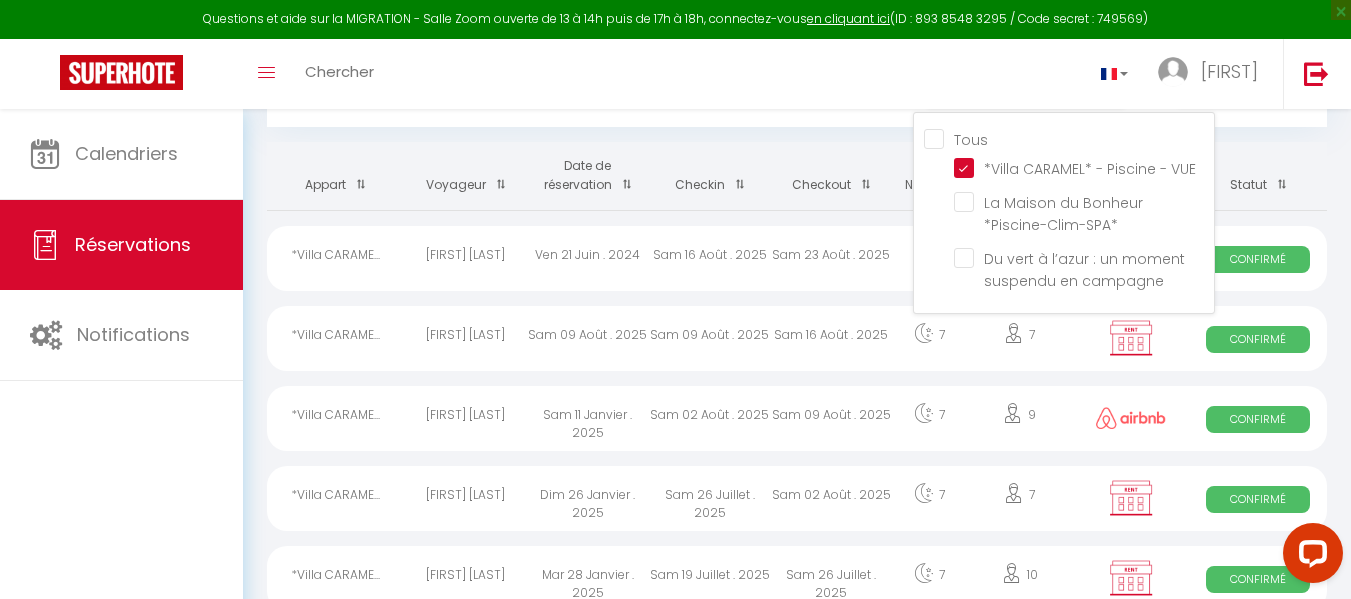 click on "Sam 23 Août . 2025" at bounding box center (832, 258) 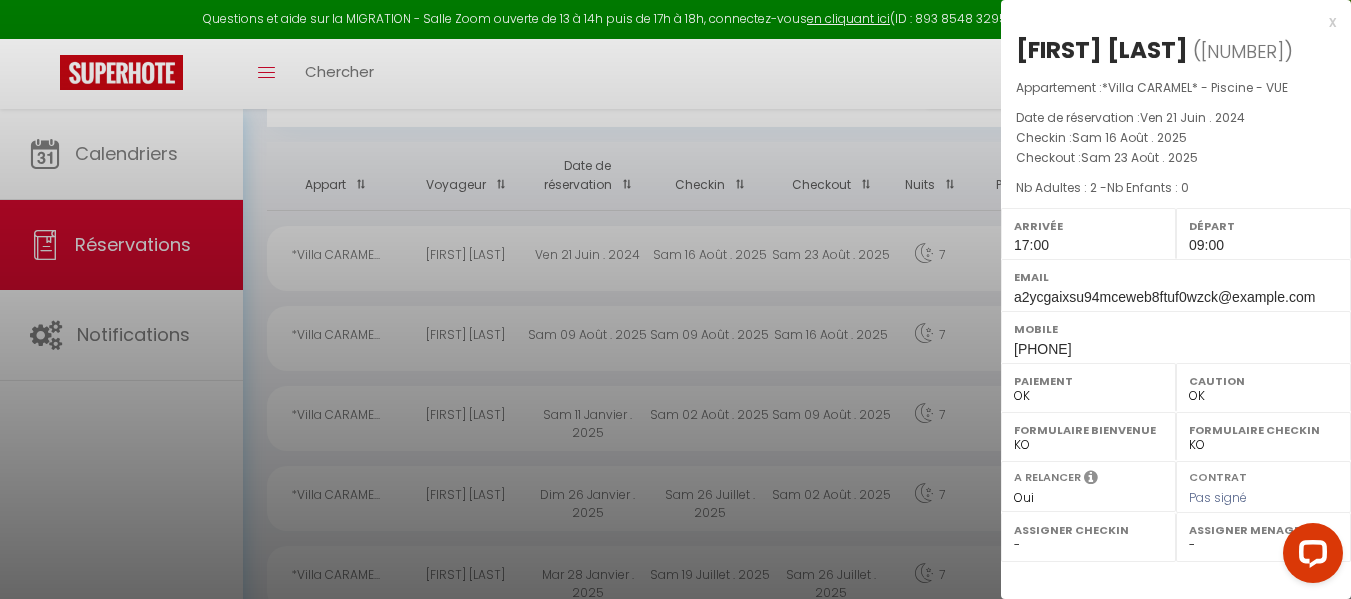 click at bounding box center (675, 299) 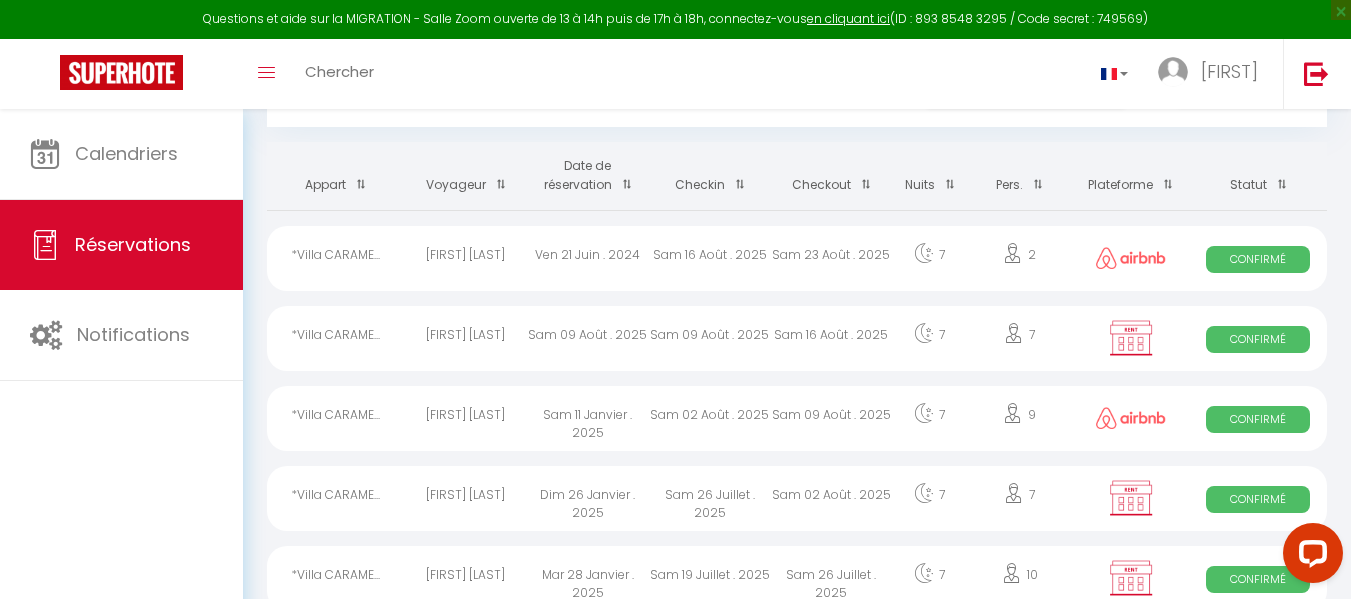 click on "Sam 16 Août . 2025" at bounding box center (832, 338) 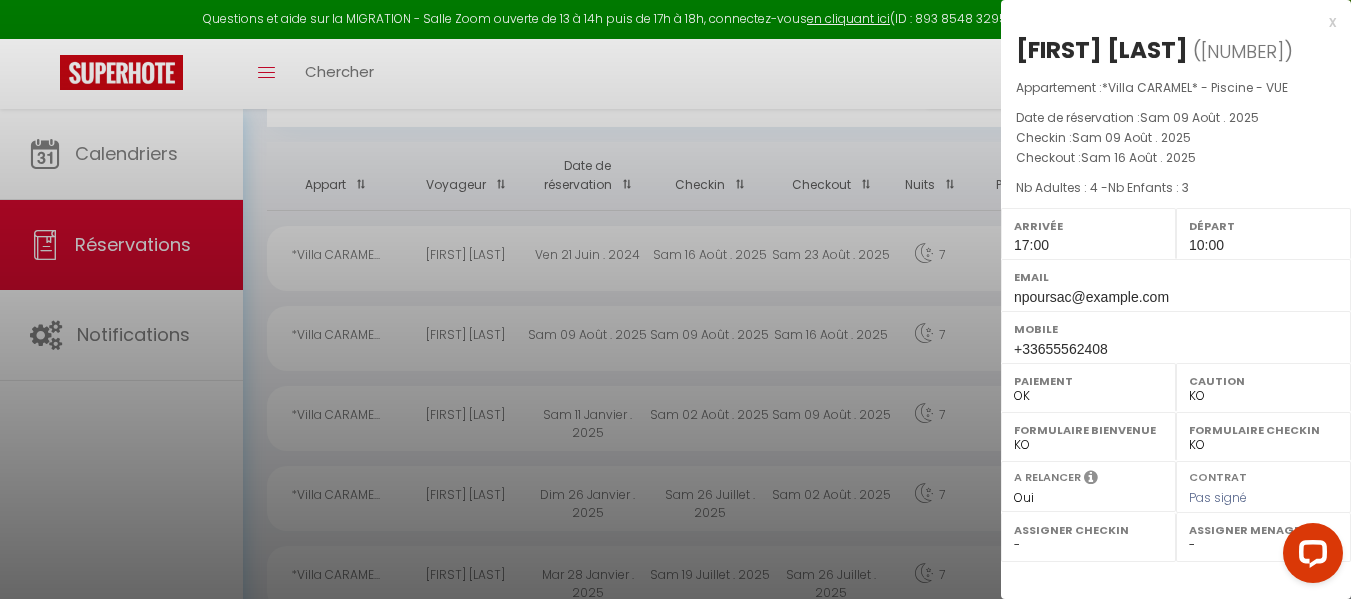 click at bounding box center (675, 299) 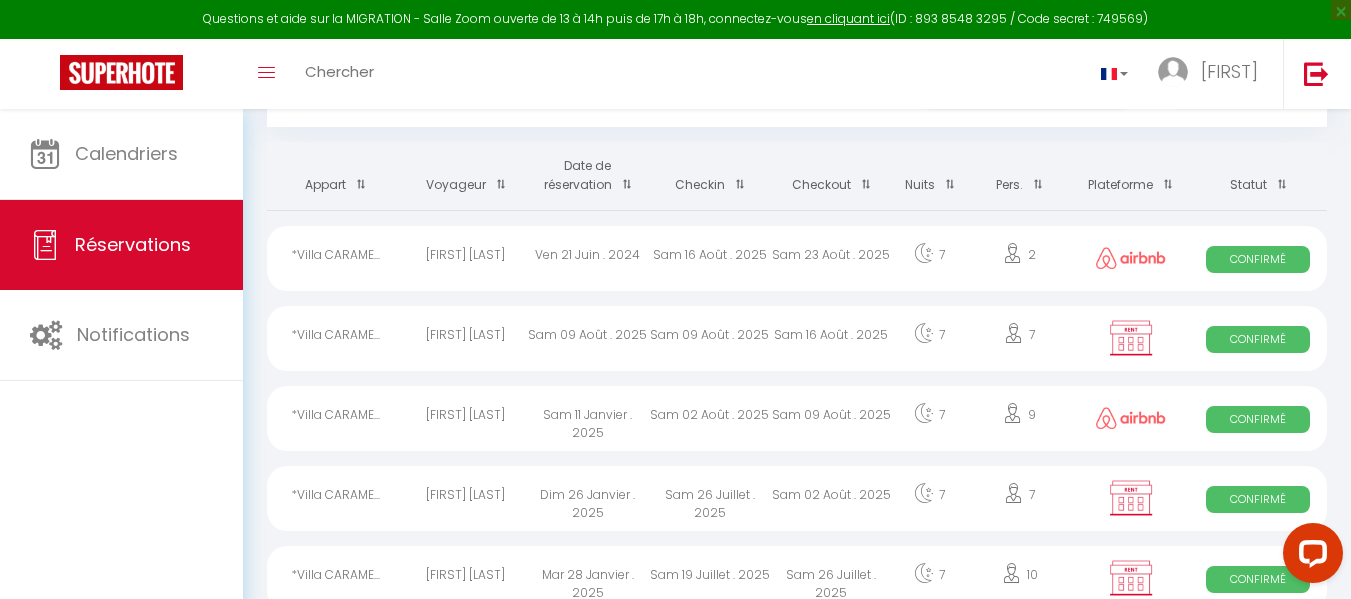 click on "Sam 23 Août . 2025" at bounding box center [832, 258] 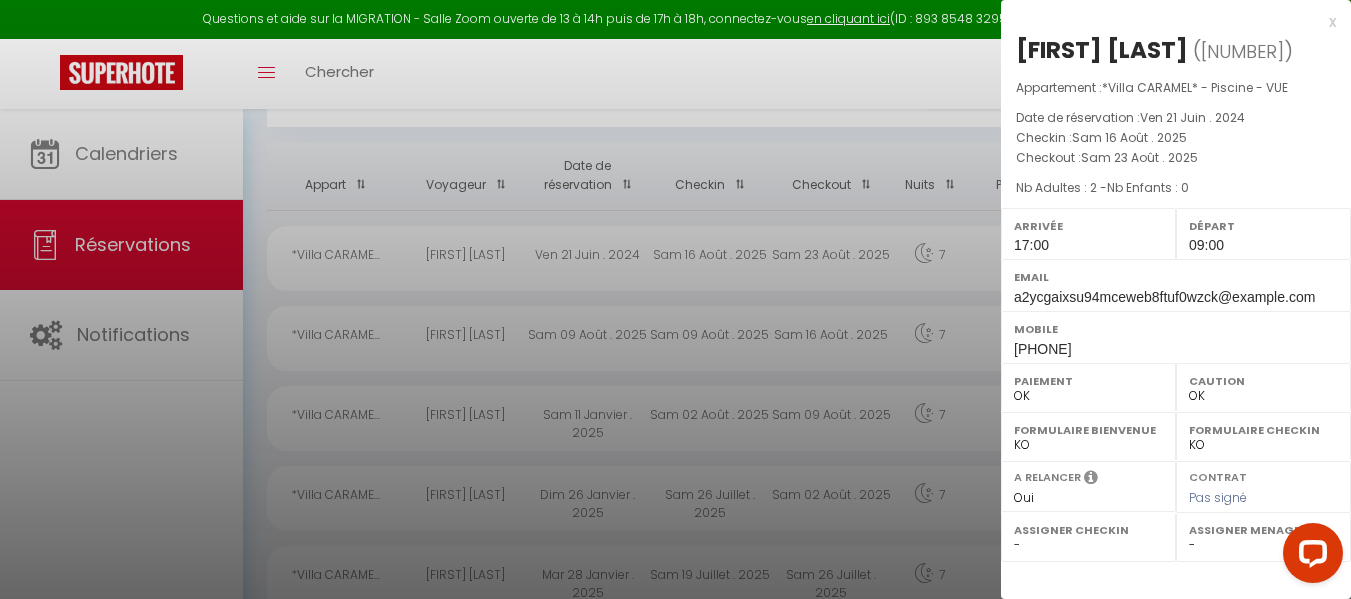 click at bounding box center [675, 299] 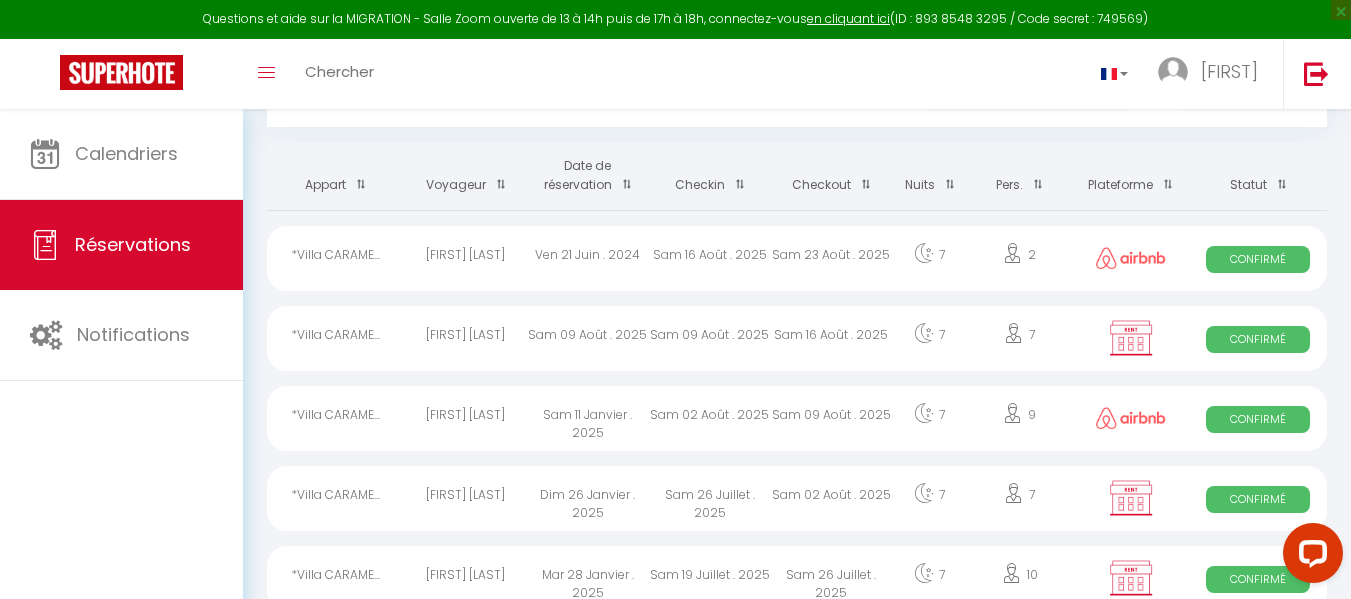 scroll, scrollTop: 0, scrollLeft: 0, axis: both 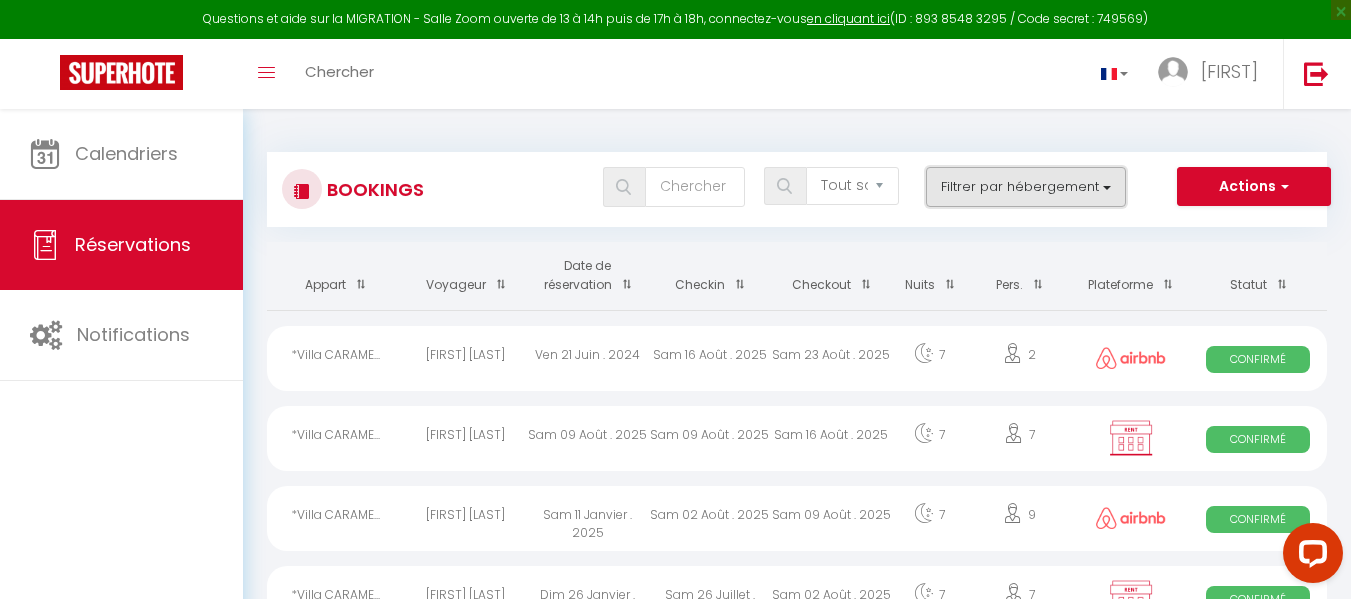 click on "Filtrer par hébergement" at bounding box center (1026, 187) 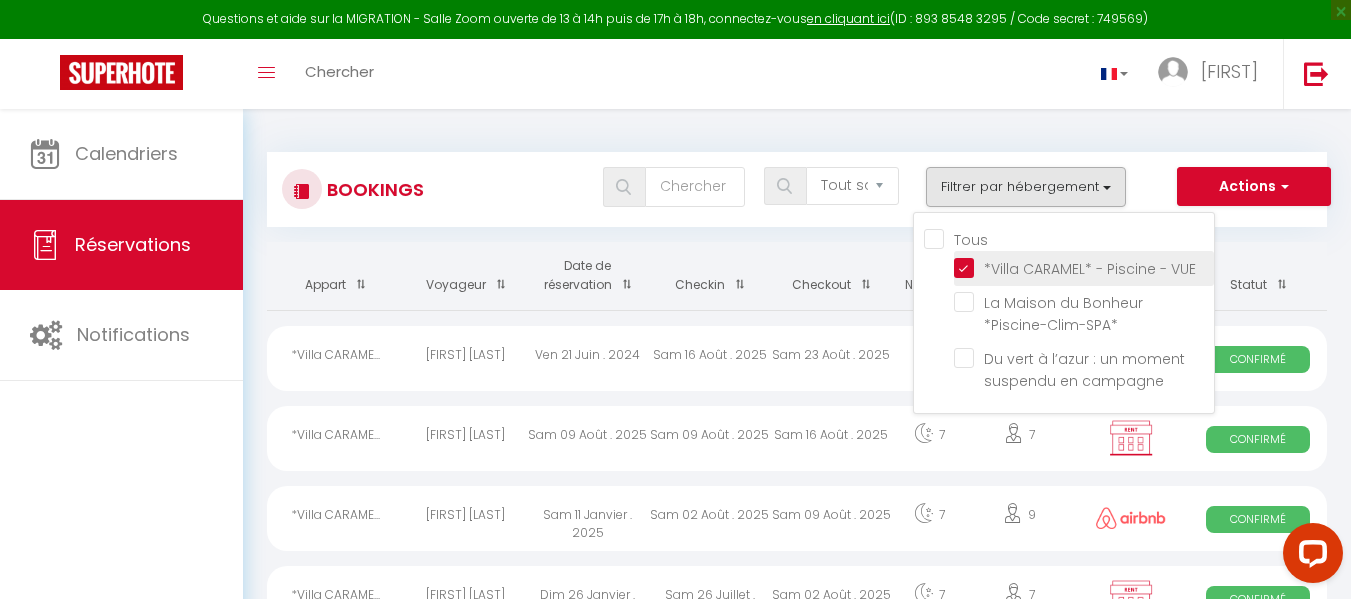 click on "*Villa CARAMEL* - Piscine - VUE" at bounding box center [1084, 267] 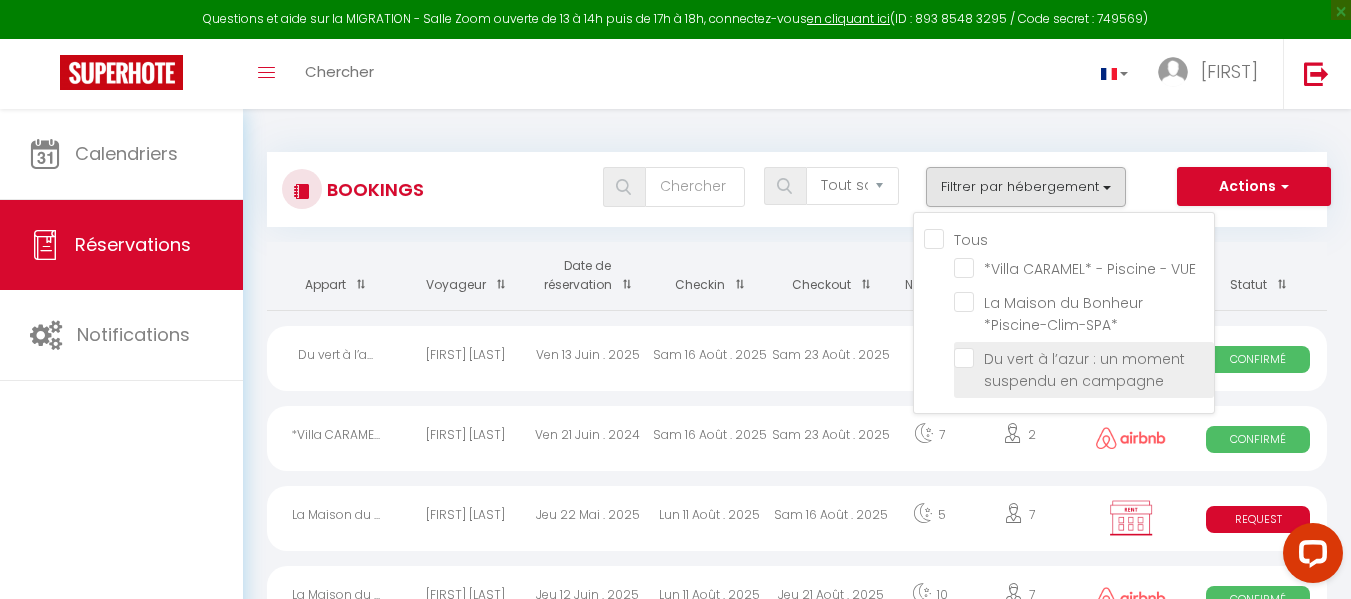 click on "Du vert à l’azur : un moment suspendu en campagne" at bounding box center (1084, 358) 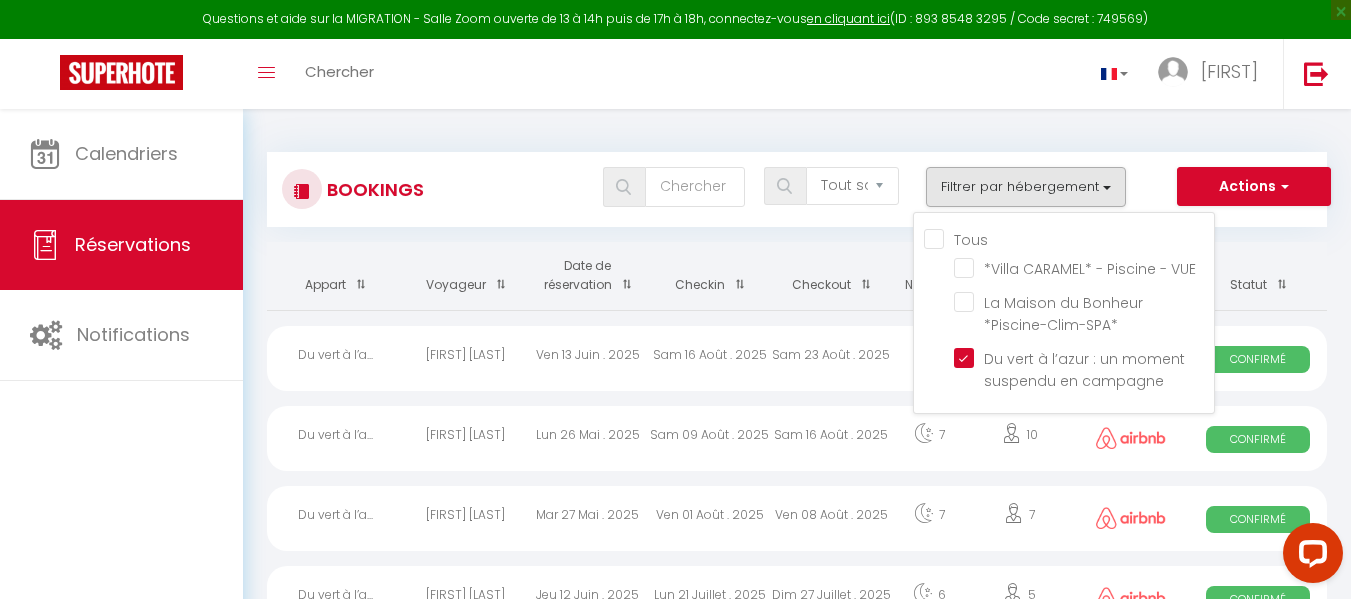 scroll, scrollTop: 100, scrollLeft: 0, axis: vertical 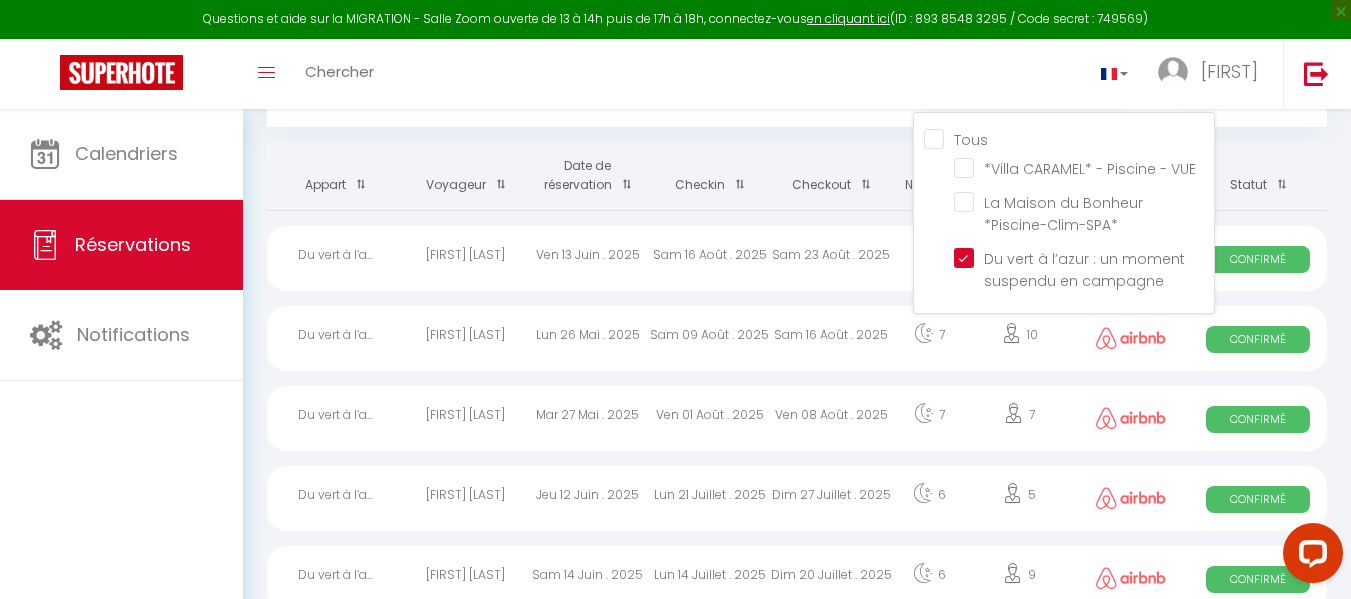 click on "Sam 16 Août . 2025" at bounding box center (832, 338) 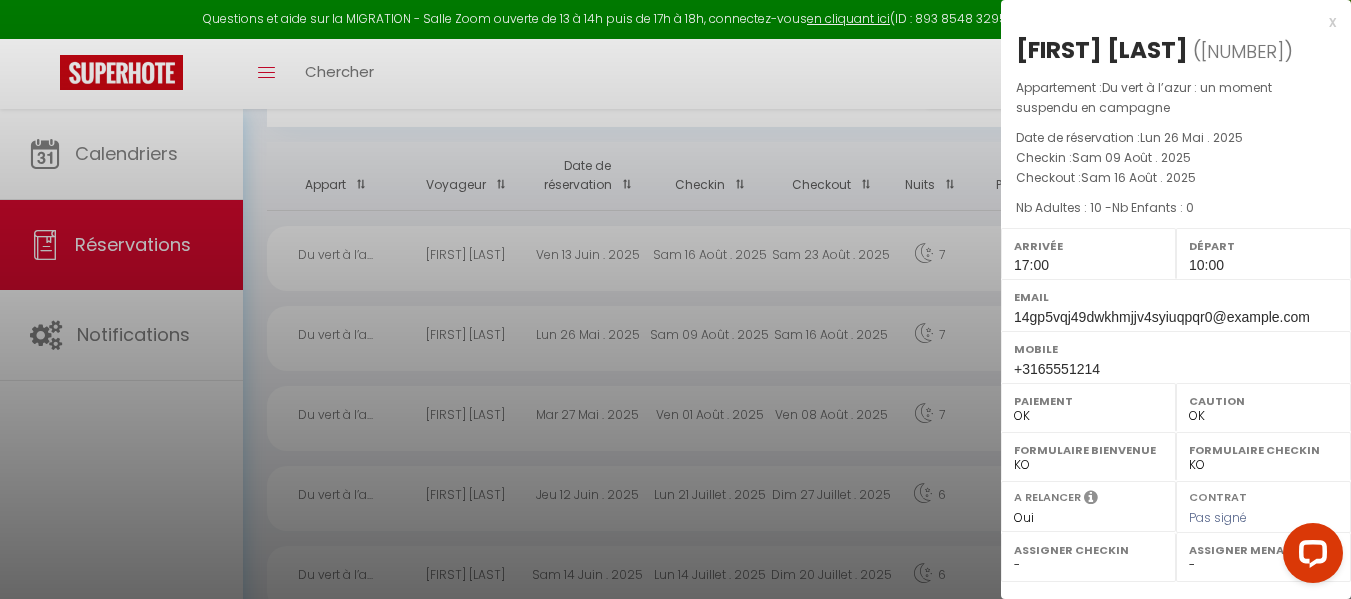 click at bounding box center [675, 299] 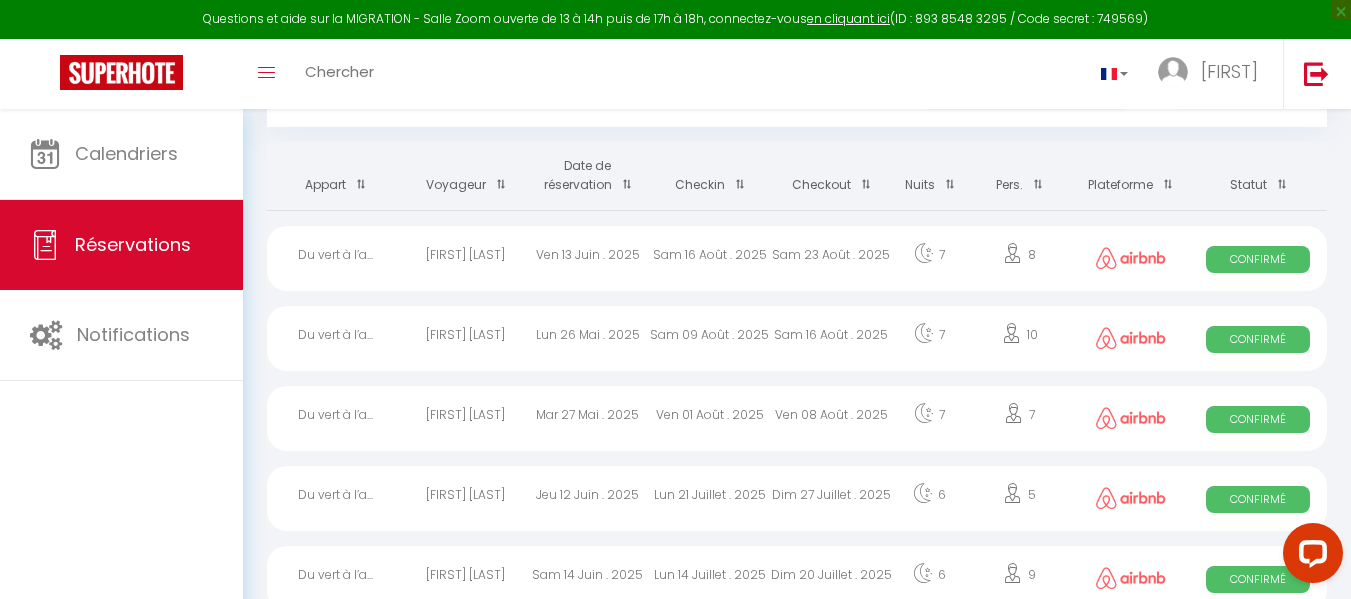 click on "Sam 23 Août . 2025" at bounding box center [832, 258] 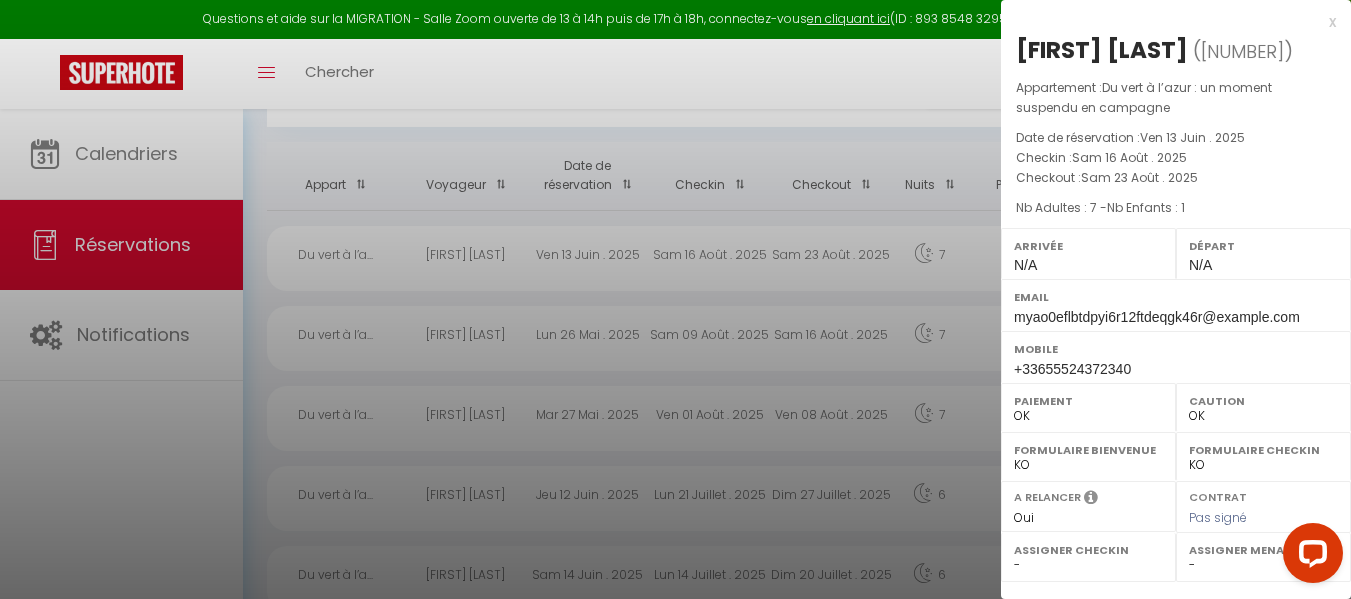 click at bounding box center [675, 299] 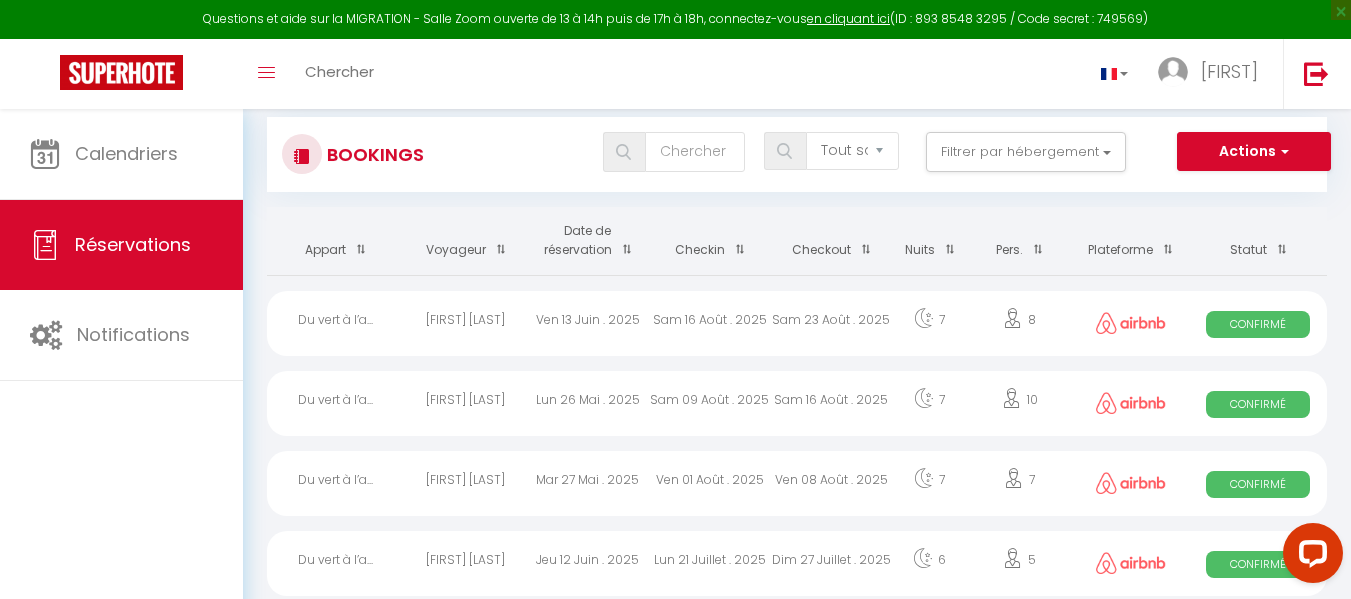 scroll, scrollTop: 0, scrollLeft: 0, axis: both 